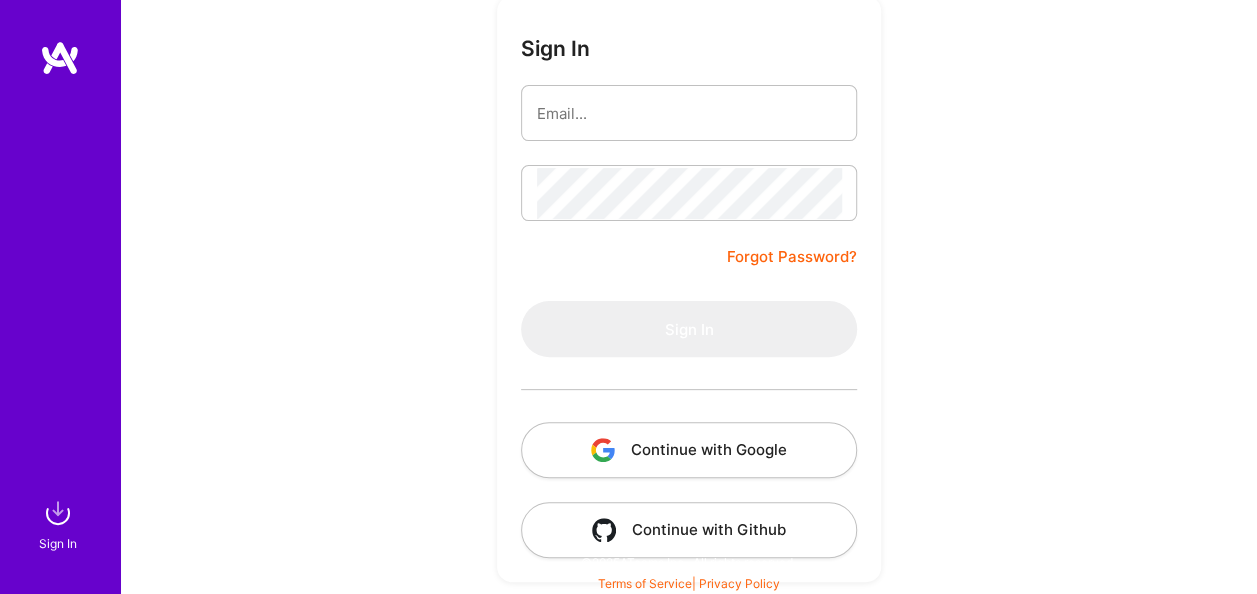 scroll, scrollTop: 157, scrollLeft: 0, axis: vertical 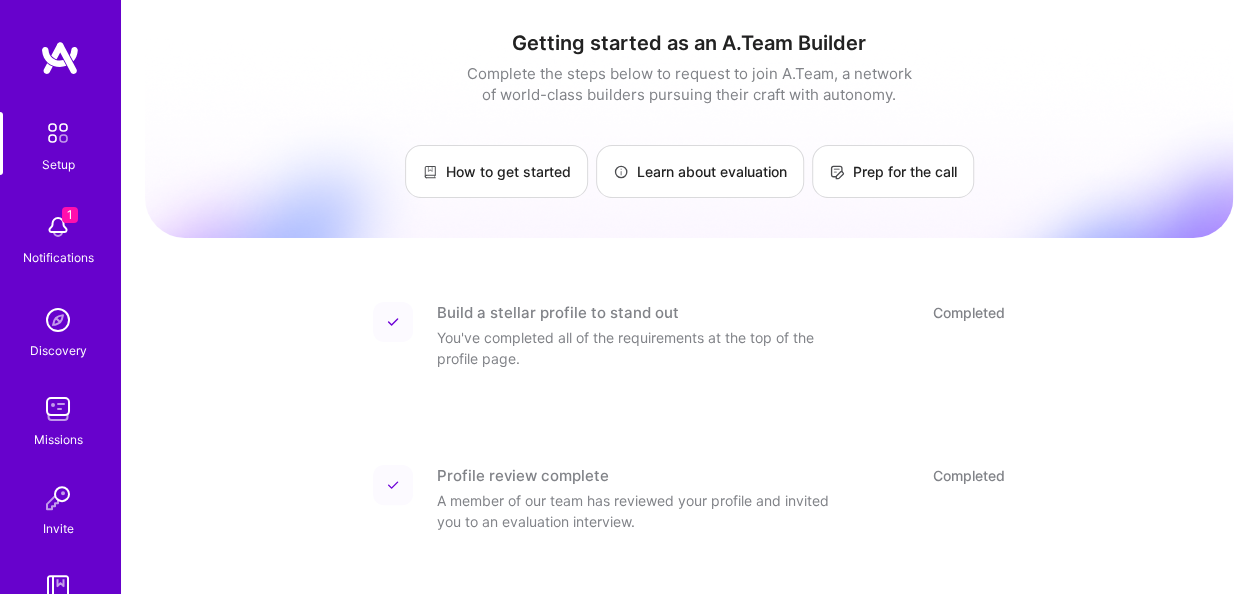click at bounding box center (58, 227) 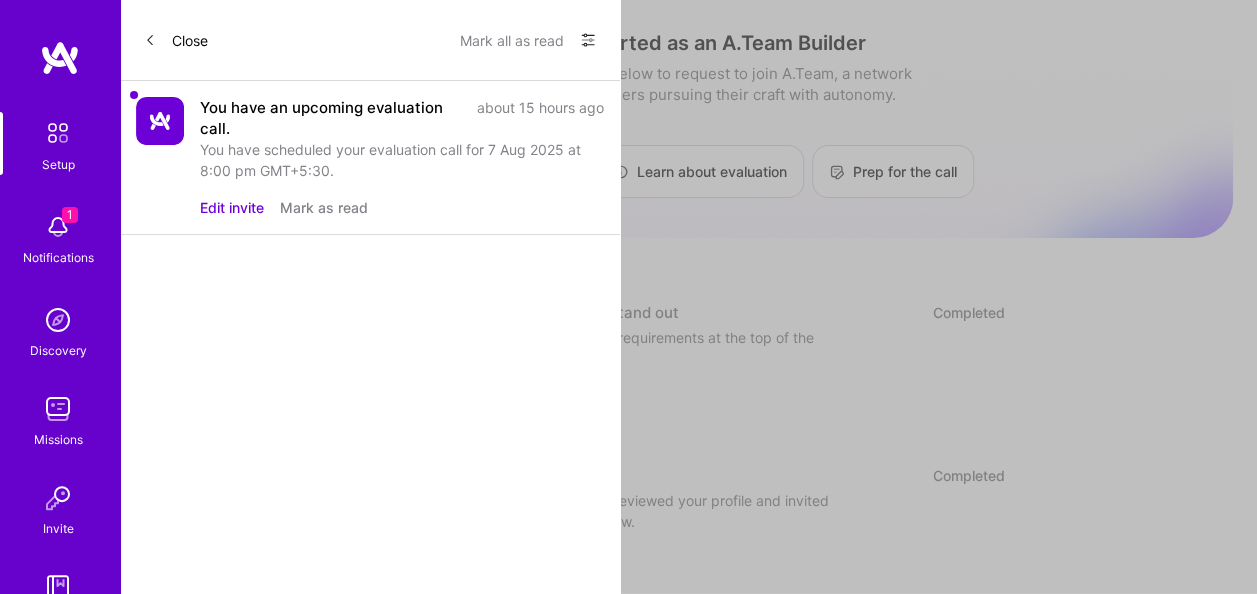 click on "Show all notifications
Show unread notifications only You have an upcoming evaluation call. about 15 hours ago You have scheduled your evaluation call for 7 Aug 2025 at 8:00 pm GMT+5:30. Edit invite Mark as read Getting started as an A.Team Builder Complete the steps below to request to join A.Team, a network of world-class builders pursuing their craft with autonomy. How to get started Learn about evaluation Prep for the call Build a stellar profile to stand out Completed You've completed all of the requirements at the top of the profile page. Profile review complete Completed A member of our team has reviewed your profile and invited you to an evaluation interview. Your evaluation call has been scheduled Scheduled Join the call   here   on   August 7, 2025 at 8:00 PM GMT+5:30 . After joining the call you'll receive an update in 2-5 business days. 🎉 Join the team © 2025  |" at bounding box center [628, 710] 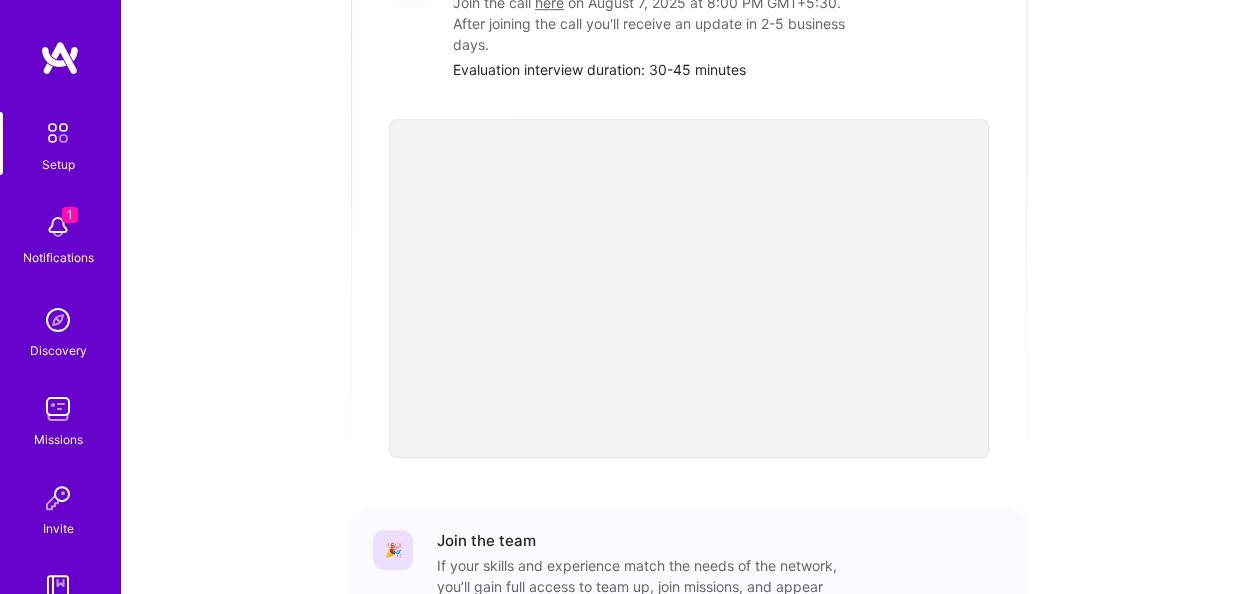 scroll, scrollTop: 634, scrollLeft: 0, axis: vertical 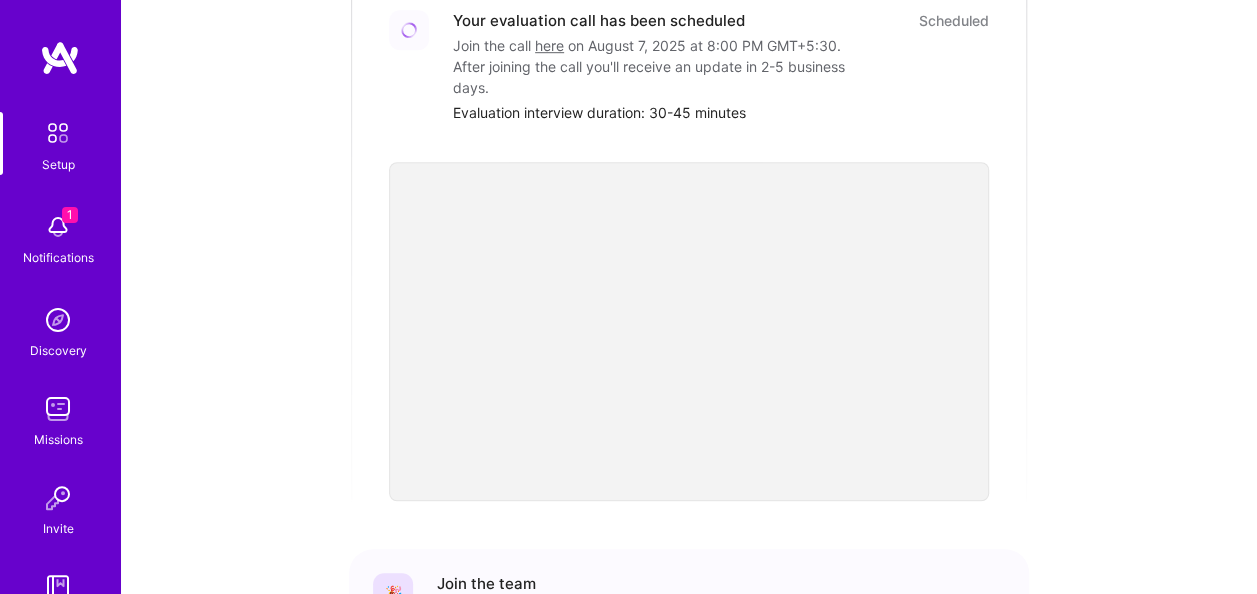 click on "Getting started as an A.Team Builder Complete the steps below to request to join A.Team, a network of world-class builders pursuing their craft with autonomy. How to get started Learn about evaluation Prep for the call Build a stellar profile to stand out Completed You've completed all of the requirements at the top of the profile page. Profile review complete Completed A member of our team has reviewed your profile and invited you to an evaluation interview. Your evaluation call has been scheduled Scheduled Join the call   here   on   August 7, 2025 at 8:00 PM GMT+5:30 . After joining the call you'll receive an update in 2-5 business days. Evaluation interview duration: 30-45 minutes 🎉 Join the team If your skills and experience match the needs of the network, you’ll gain full access to team up, join missions, and appear in client discovery." at bounding box center [689, 81] 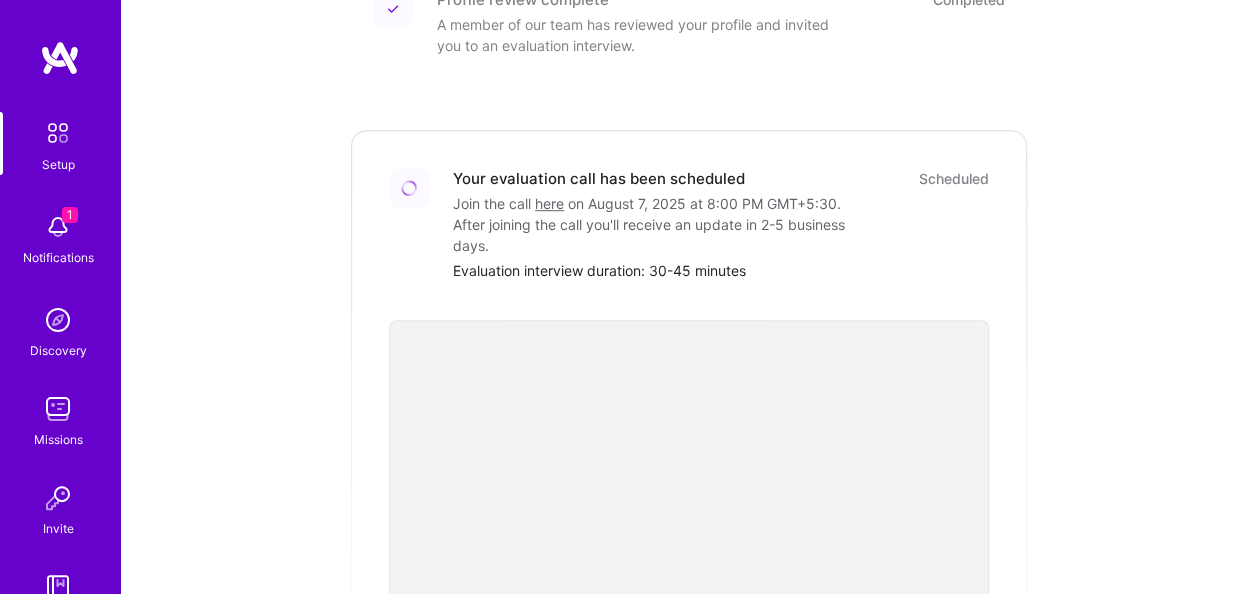 scroll, scrollTop: 634, scrollLeft: 0, axis: vertical 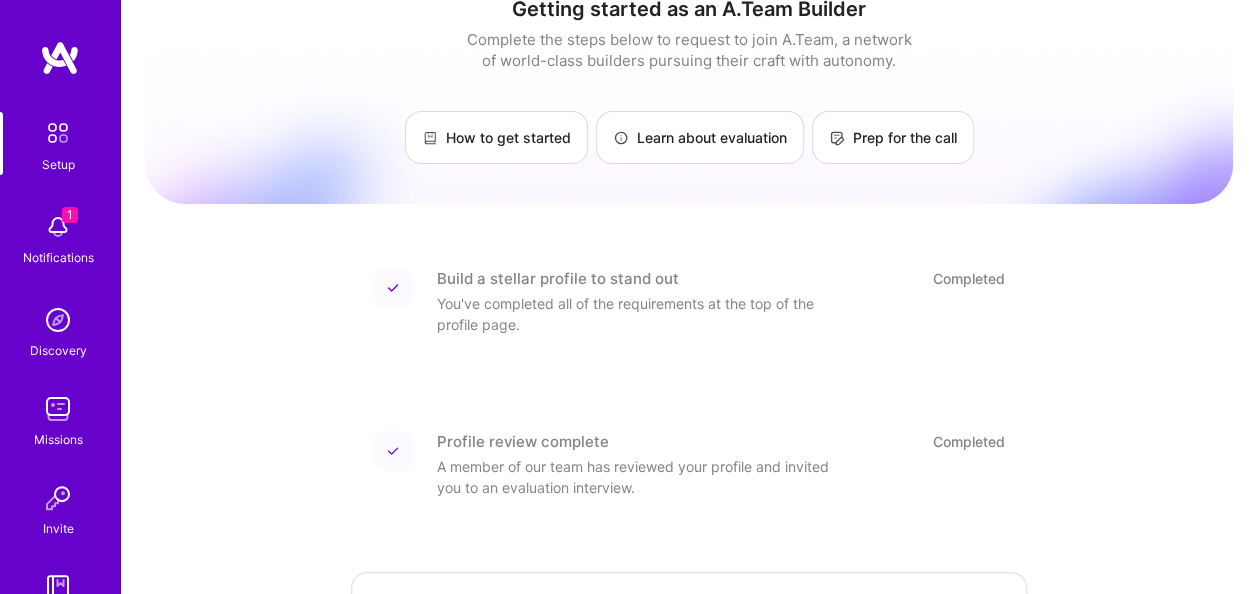 click on "Profile review complete" at bounding box center (523, 441) 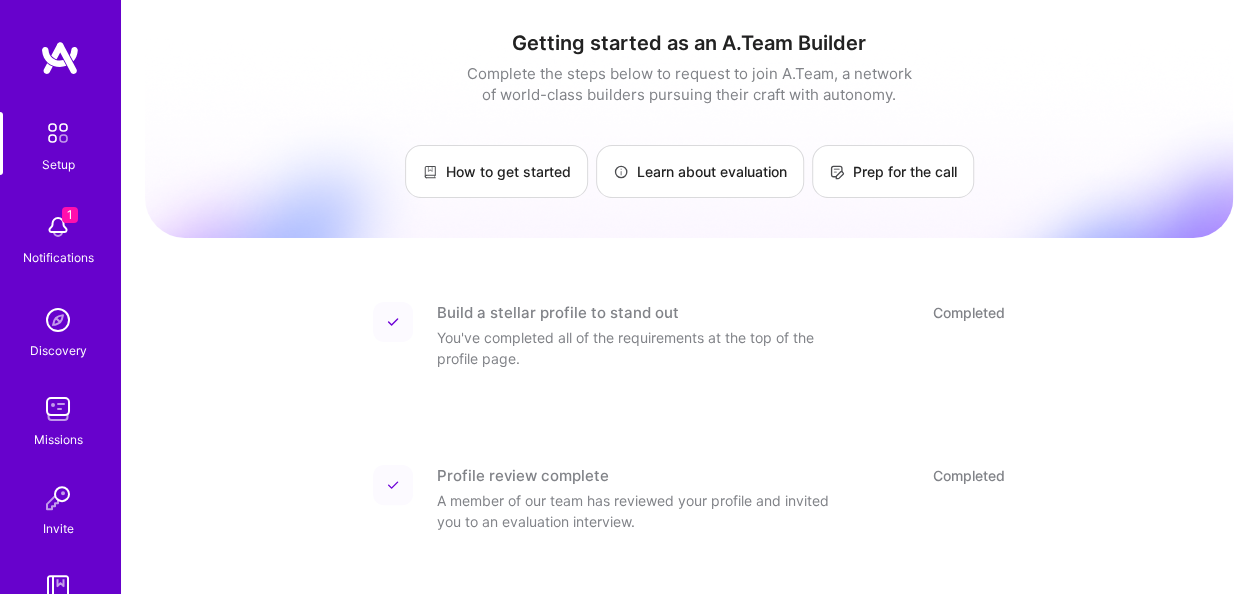 click on "Getting started as an A.Team Builder Complete the steps below to request to join A.Team, a network of world-class builders pursuing their craft with autonomy. How to get started Learn about evaluation Prep for the call Build a stellar profile to stand out Completed You've completed all of the requirements at the top of the profile page. Profile review complete Completed A member of our team has reviewed your profile and invited you to an evaluation interview. Your evaluation call has been scheduled Scheduled Join the call   here   on   August 7, 2025 at 8:00 PM GMT+5:30 . After joining the call you'll receive an update in 2-5 business days. Evaluation interview duration: 30-45 minutes 🎉 Join the team If your skills and experience match the needs of the network, you’ll gain full access to team up, join missions, and appear in client discovery." at bounding box center [689, 715] 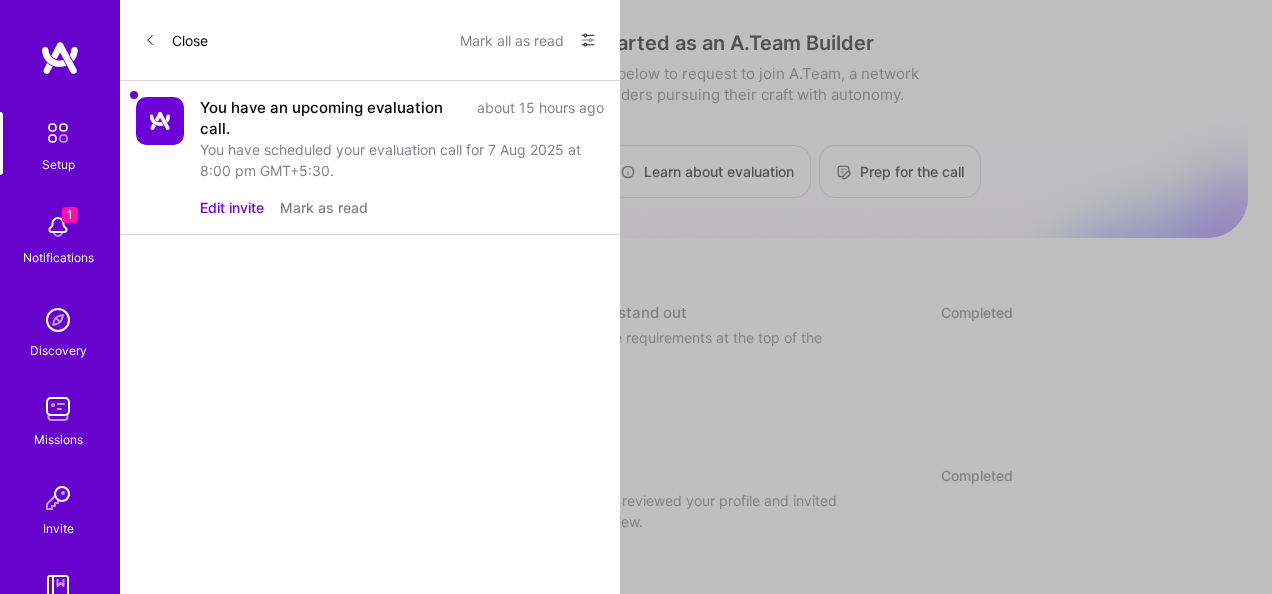 click on "Show all notifications
Show unread notifications only You have an upcoming evaluation call. about 15 hours ago You have scheduled your evaluation call for 7 Aug 2025 at 8:00 pm GMT+5:30. Edit invite Mark as read Getting started as an A.Team Builder Complete the steps below to request to join A.Team, a network of world-class builders pursuing their craft with autonomy. How to get started Learn about evaluation Prep for the call Build a stellar profile to stand out Completed You've completed all of the requirements at the top of the profile page. Profile review complete Completed A member of our team has reviewed your profile and invited you to an evaluation interview. Your evaluation call has been scheduled Scheduled Join the call   here   on   August 7, 2025 at 8:00 PM GMT+5:30 . After joining the call you'll receive an update in 2-5 business days. 🎉 Join the team © 2025  |" at bounding box center (636, 710) 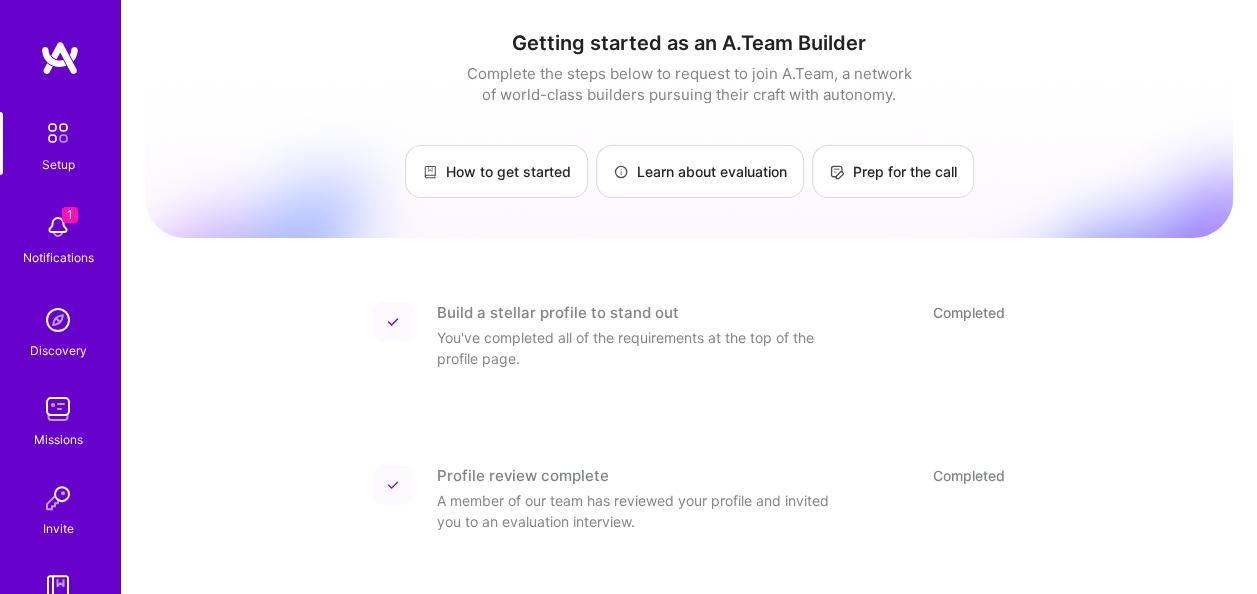 click at bounding box center [58, 320] 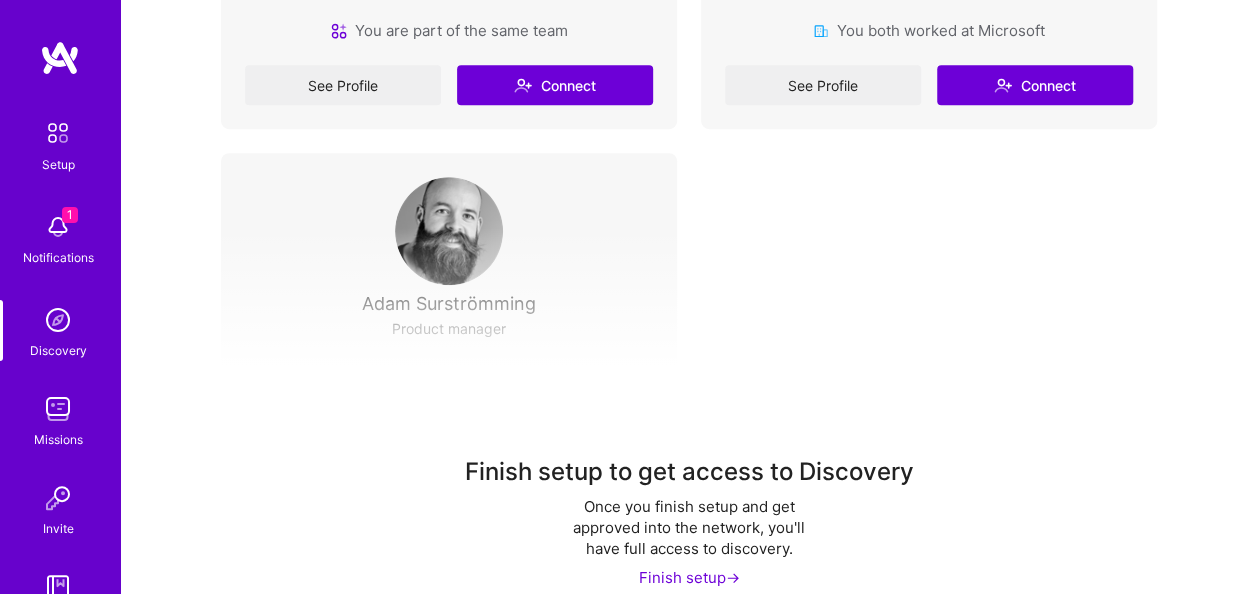scroll, scrollTop: 679, scrollLeft: 0, axis: vertical 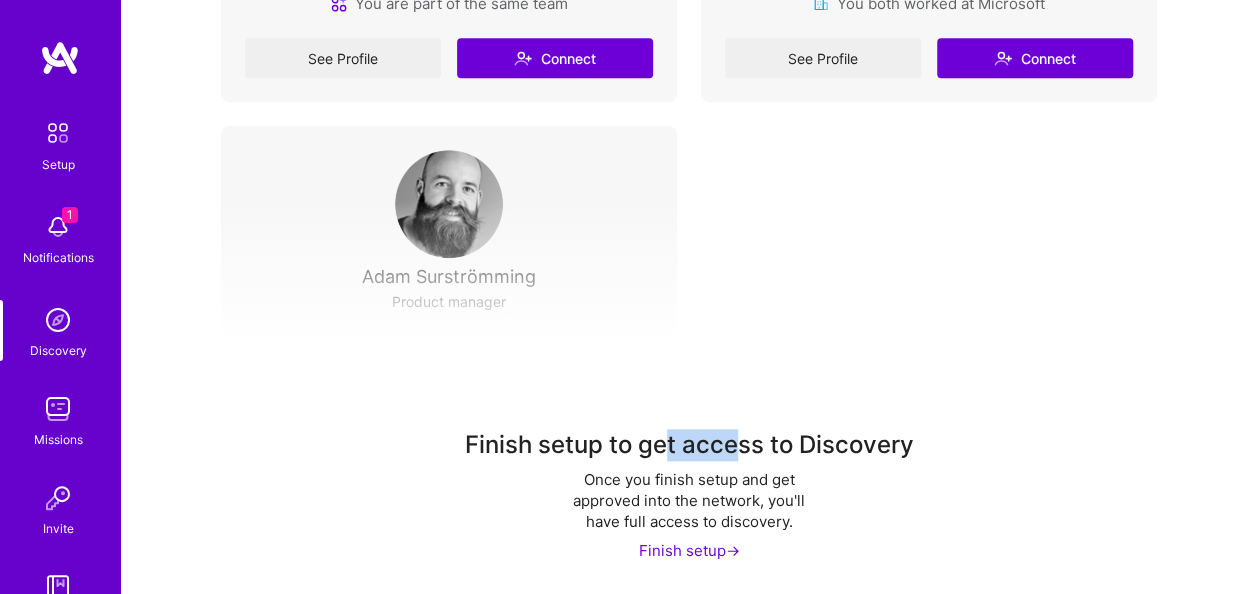 drag, startPoint x: 662, startPoint y: 447, endPoint x: 734, endPoint y: 445, distance: 72.02777 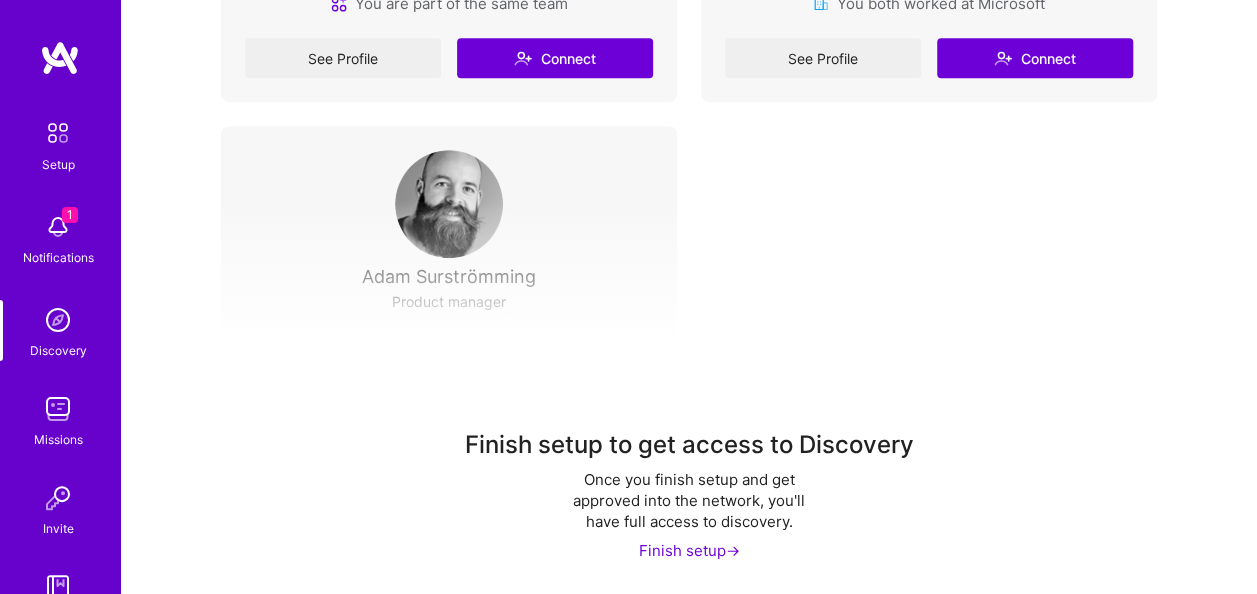 drag, startPoint x: 734, startPoint y: 445, endPoint x: 911, endPoint y: 450, distance: 177.0706 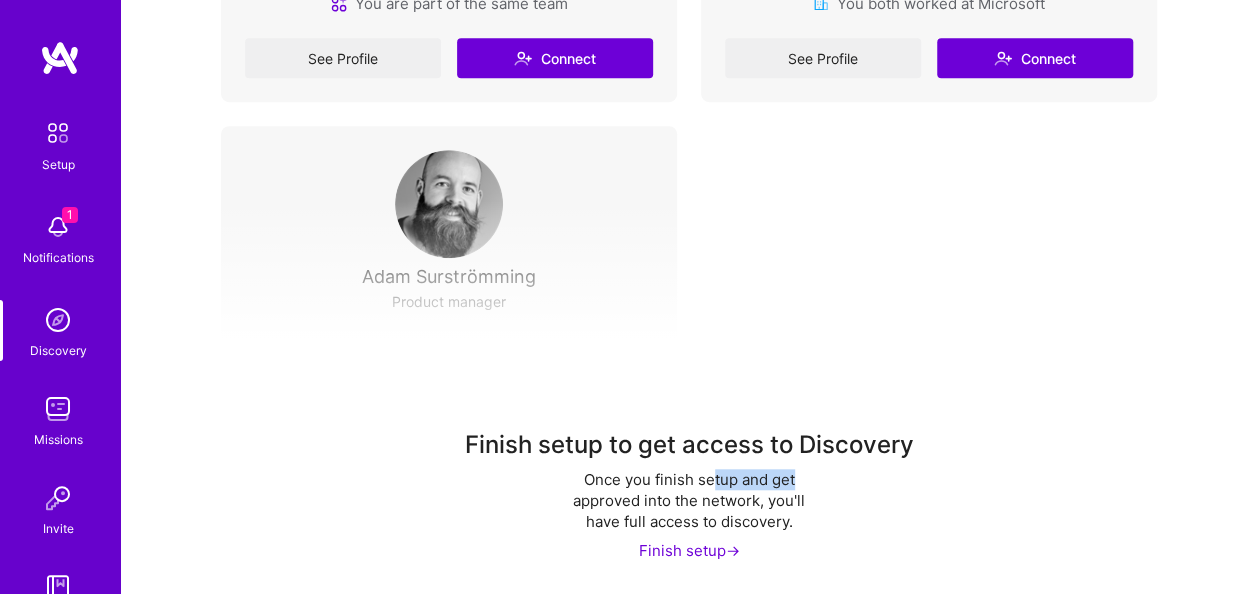 drag, startPoint x: 714, startPoint y: 483, endPoint x: 796, endPoint y: 479, distance: 82.0975 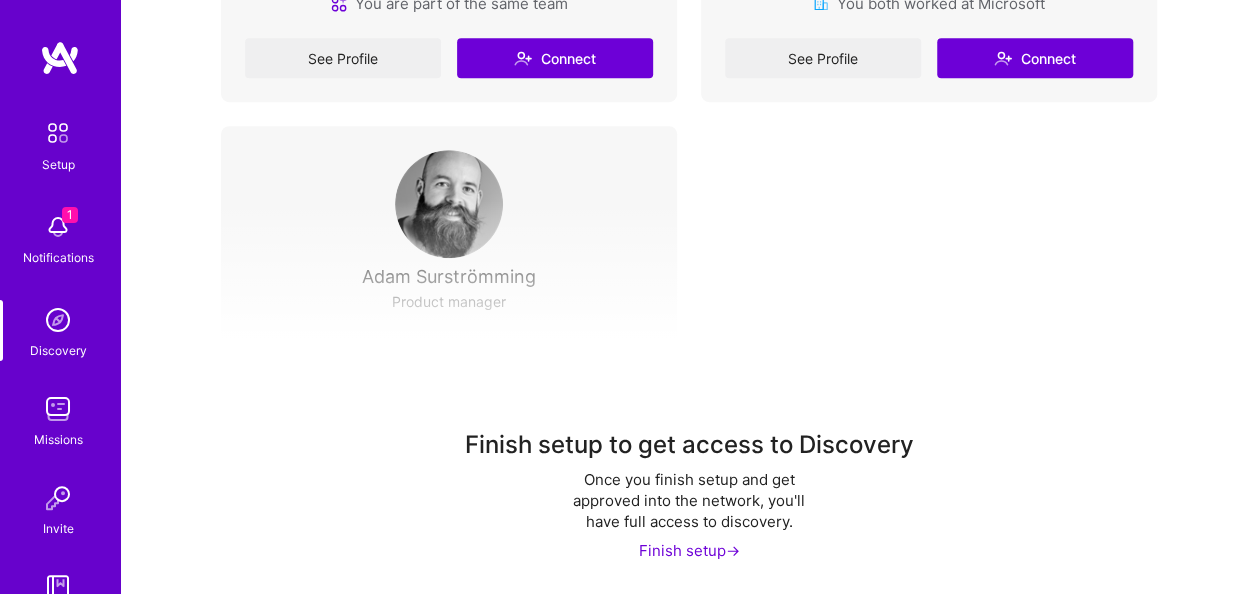 drag, startPoint x: 796, startPoint y: 479, endPoint x: 672, endPoint y: 500, distance: 125.765656 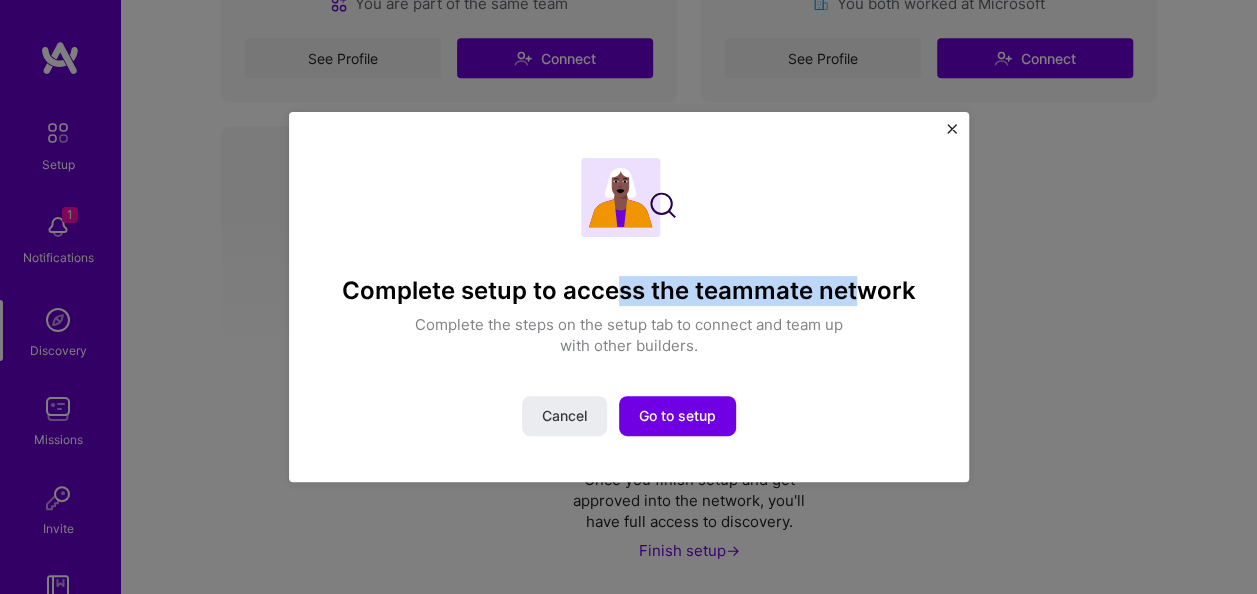 drag, startPoint x: 627, startPoint y: 293, endPoint x: 862, endPoint y: 285, distance: 235.13612 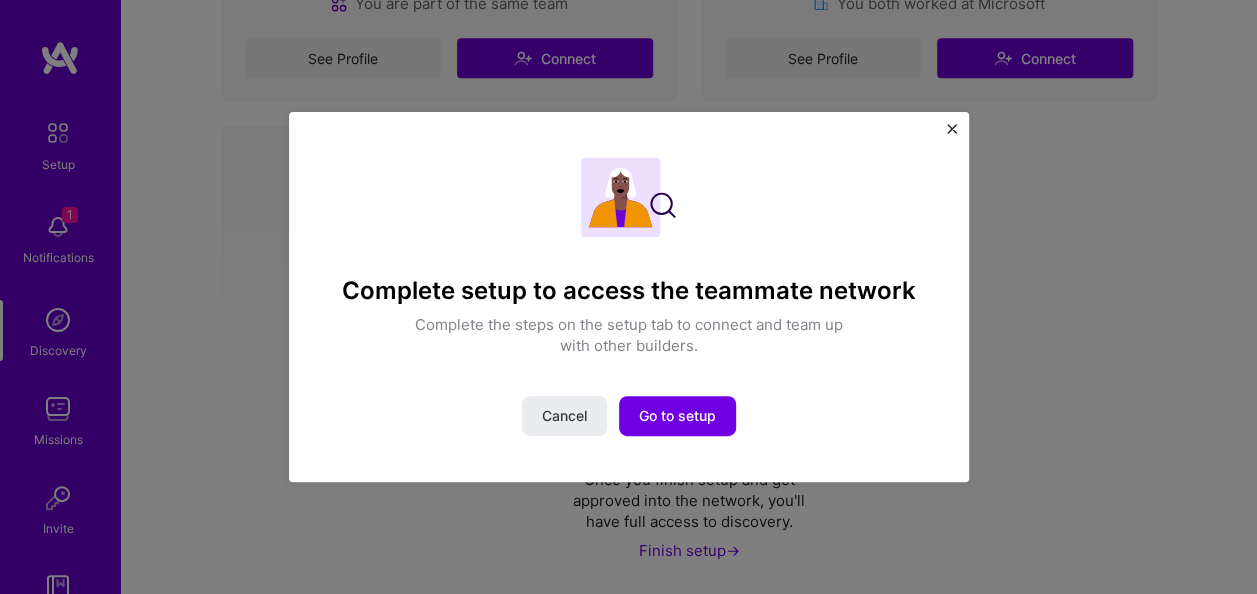click on "Complete setup to access the teammate network" at bounding box center (629, 291) 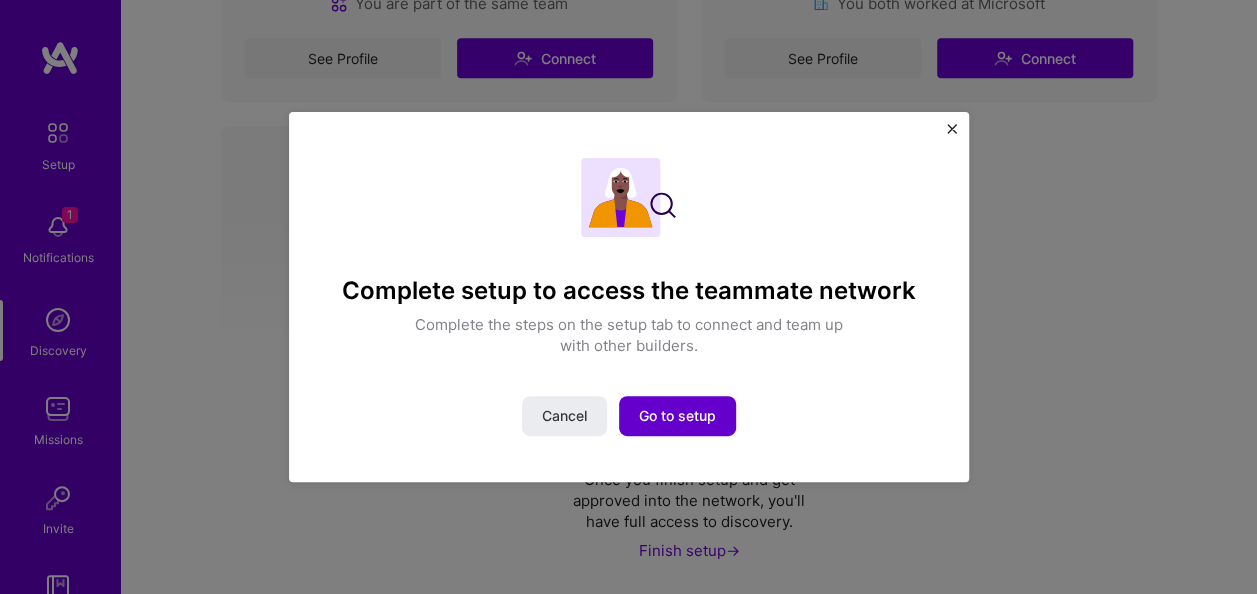 click on "Go to setup" at bounding box center [677, 416] 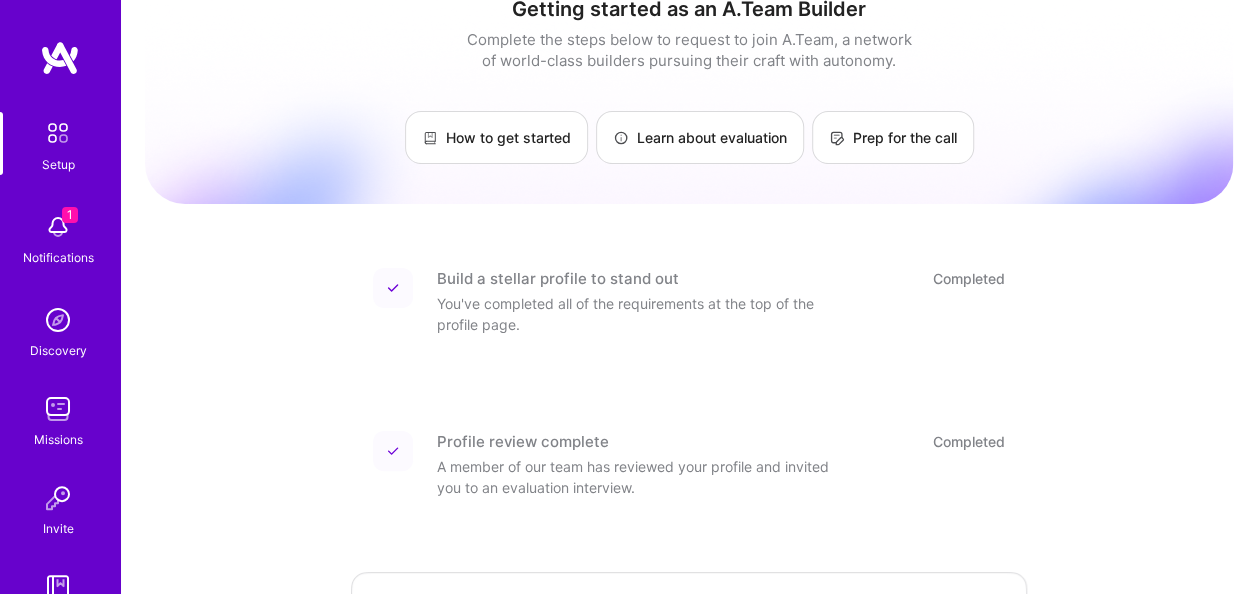 scroll, scrollTop: 0, scrollLeft: 0, axis: both 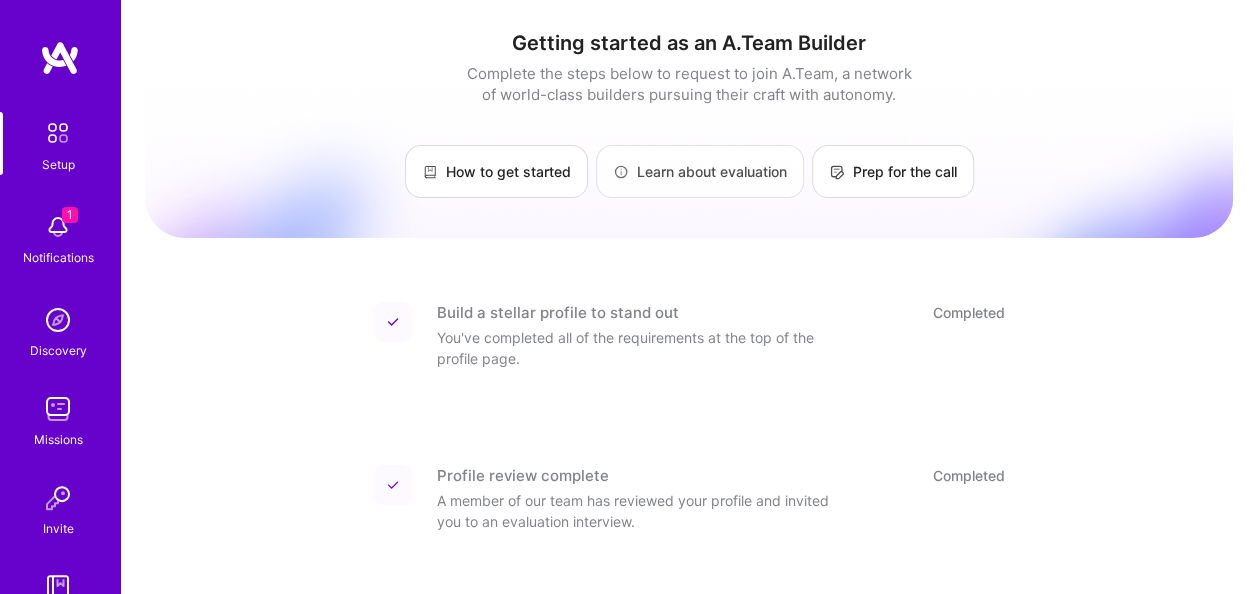 click on "Learn about evaluation" at bounding box center (700, 171) 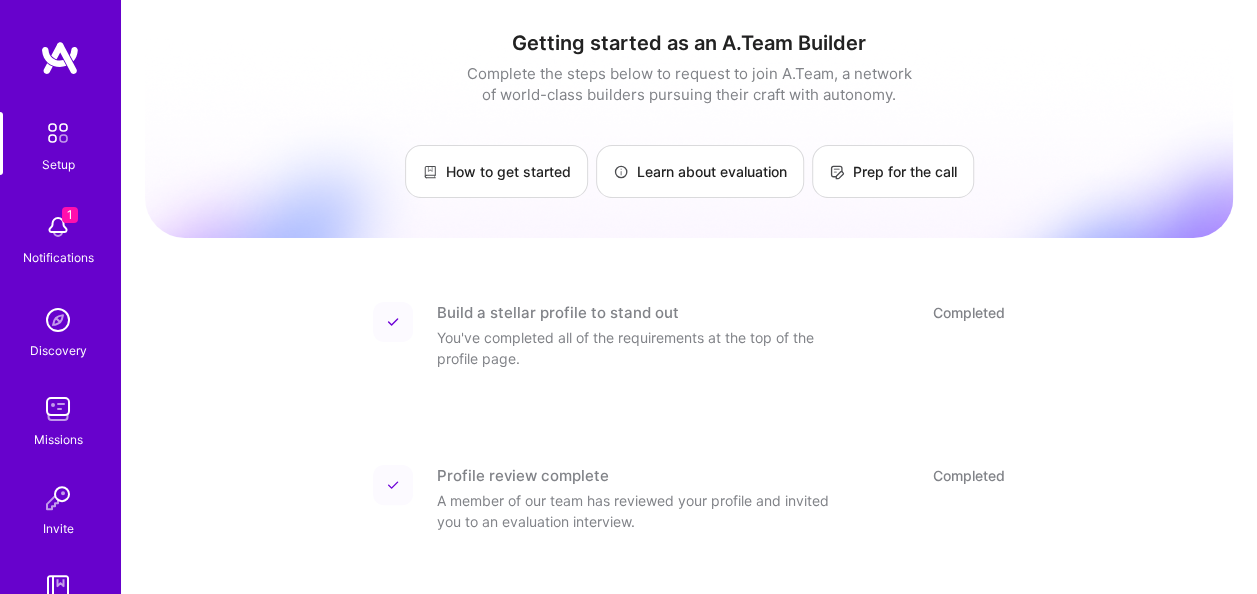 click at bounding box center (60, 58) 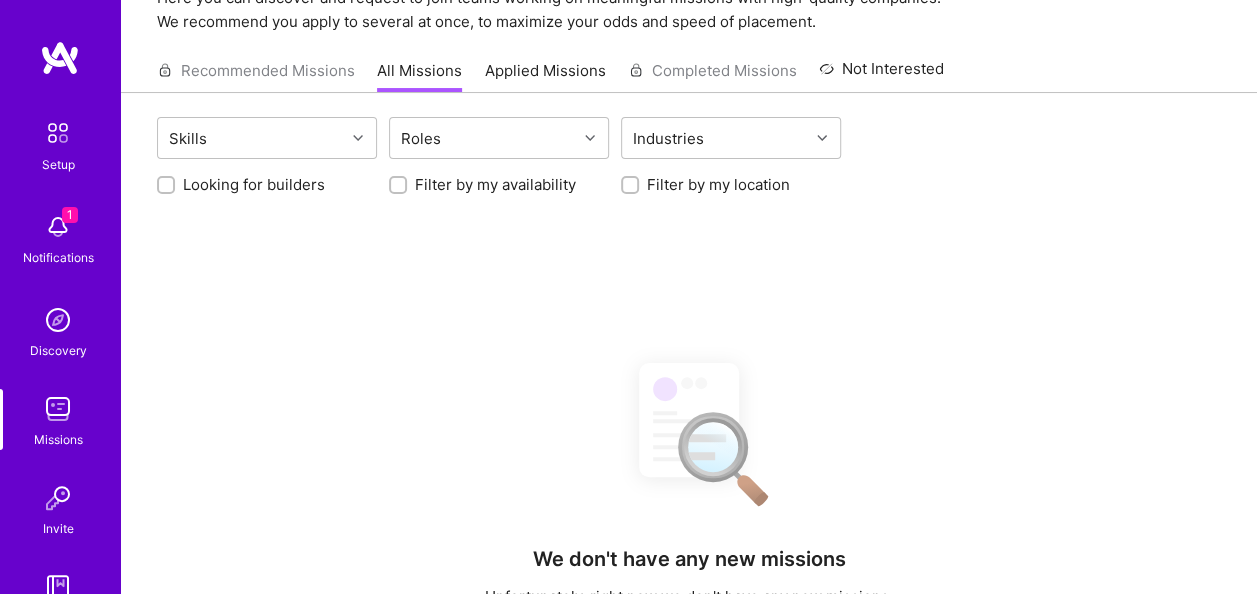 scroll, scrollTop: 300, scrollLeft: 0, axis: vertical 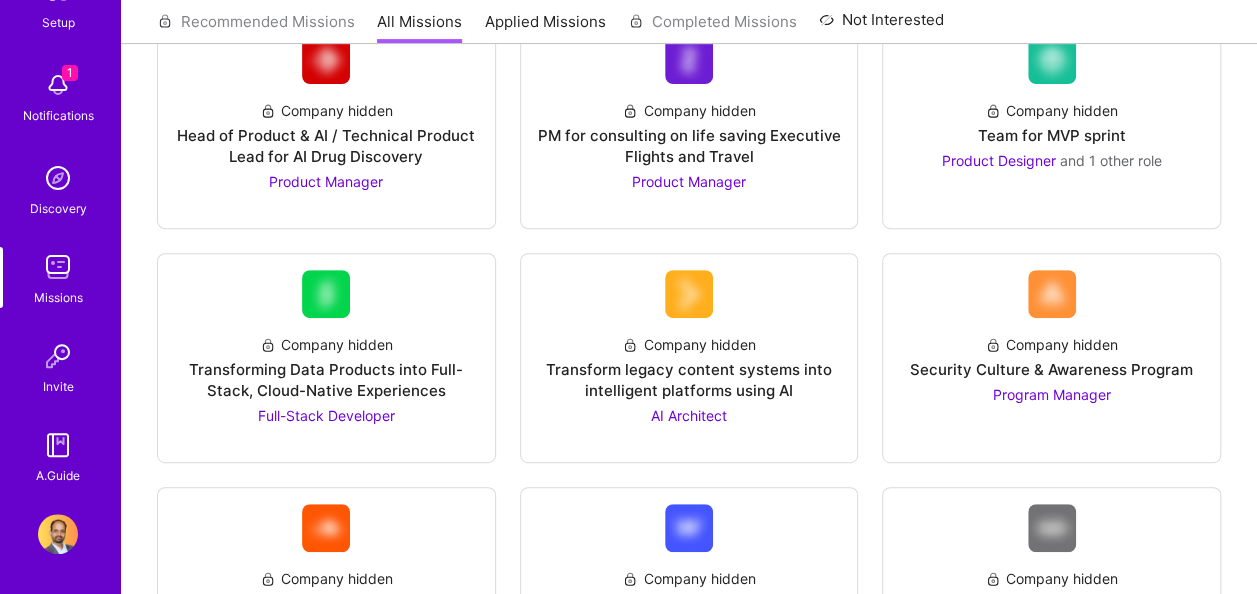 click at bounding box center (58, 534) 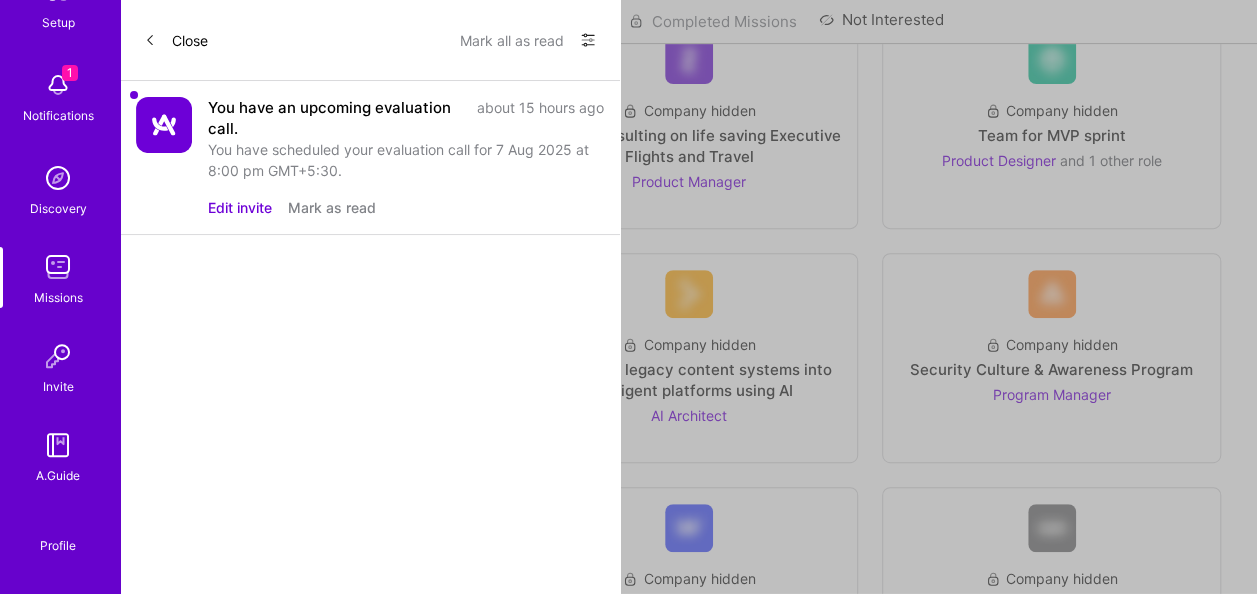 scroll, scrollTop: 0, scrollLeft: 0, axis: both 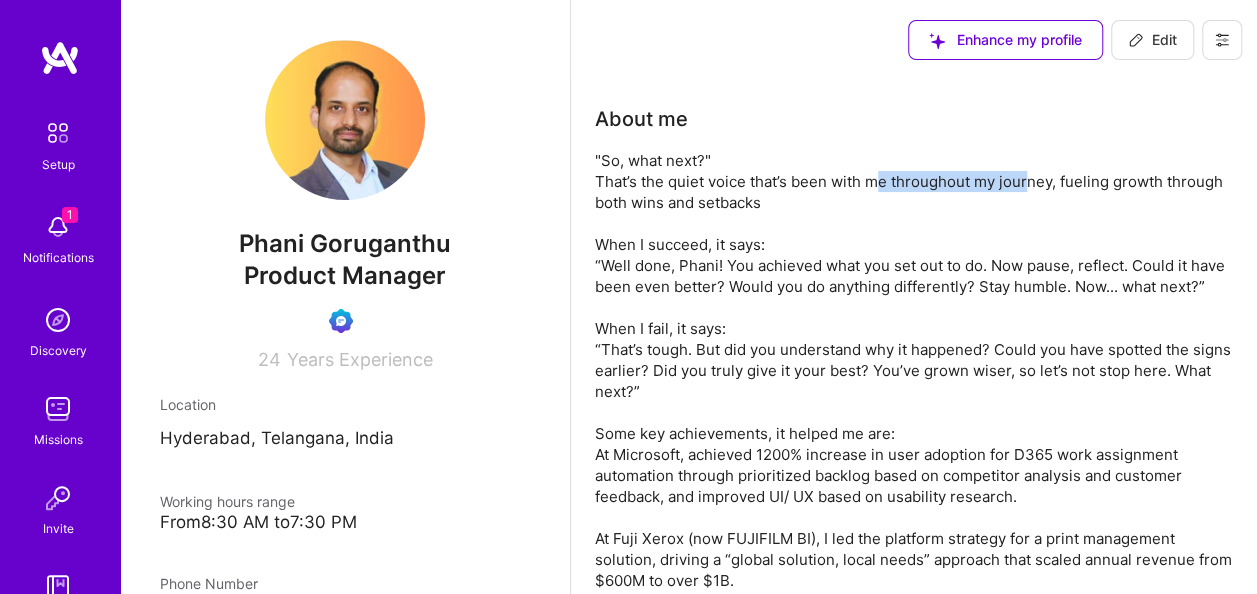 drag, startPoint x: 879, startPoint y: 185, endPoint x: 1029, endPoint y: 183, distance: 150.01334 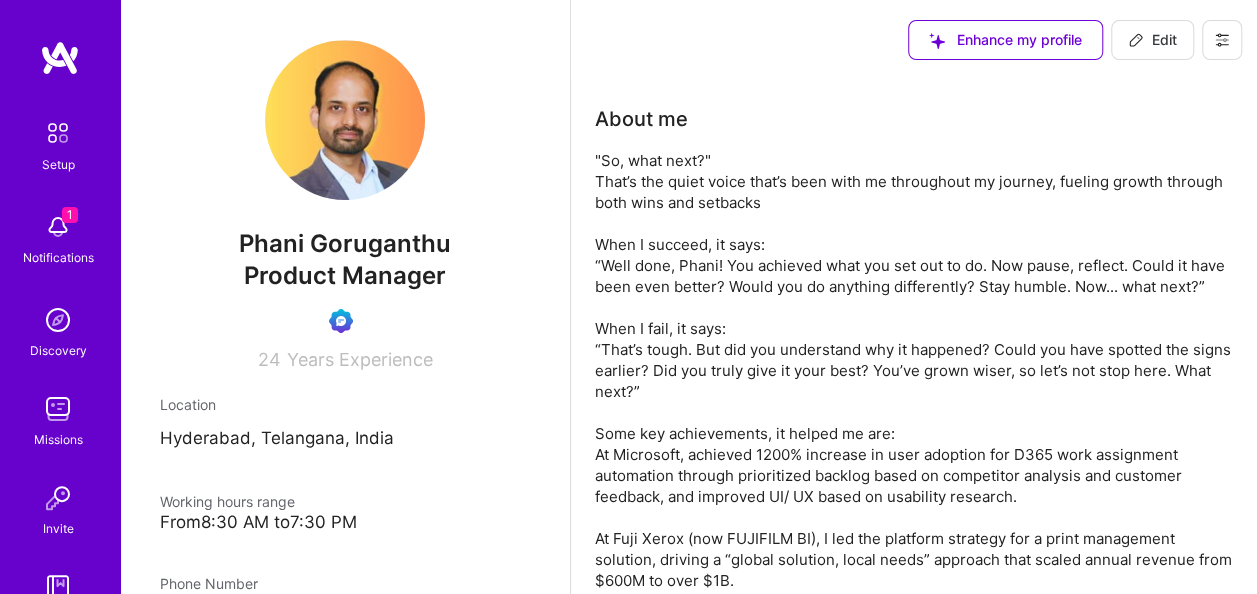 drag, startPoint x: 1029, startPoint y: 183, endPoint x: 1185, endPoint y: 197, distance: 156.62694 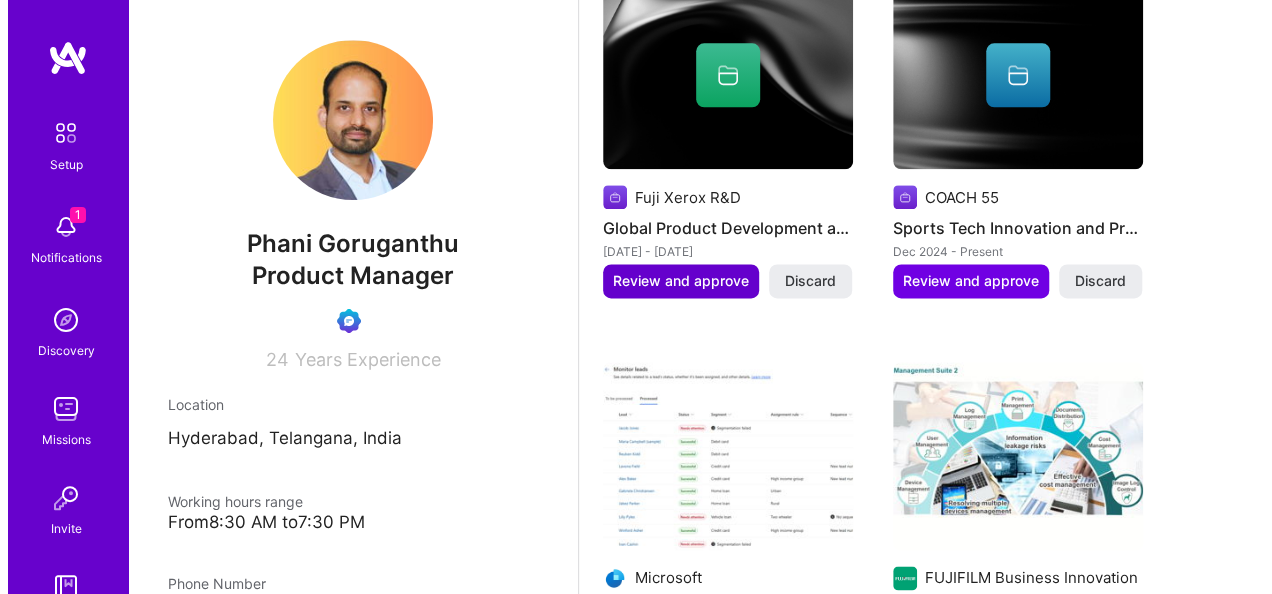scroll, scrollTop: 1400, scrollLeft: 0, axis: vertical 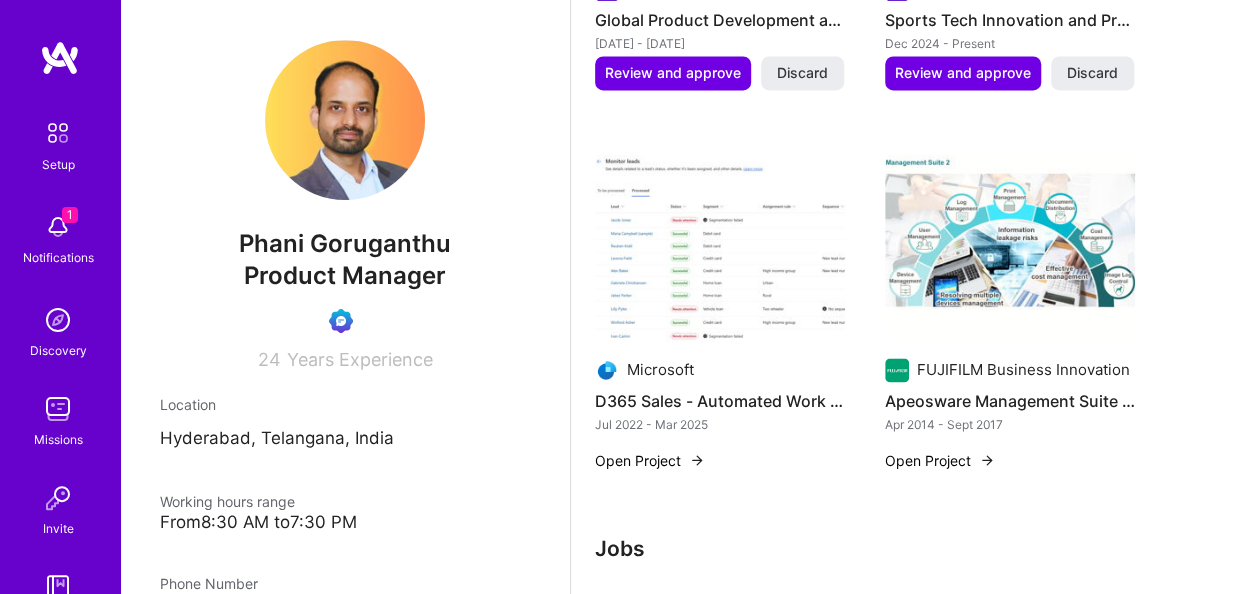 click on "Open Project" at bounding box center (650, 460) 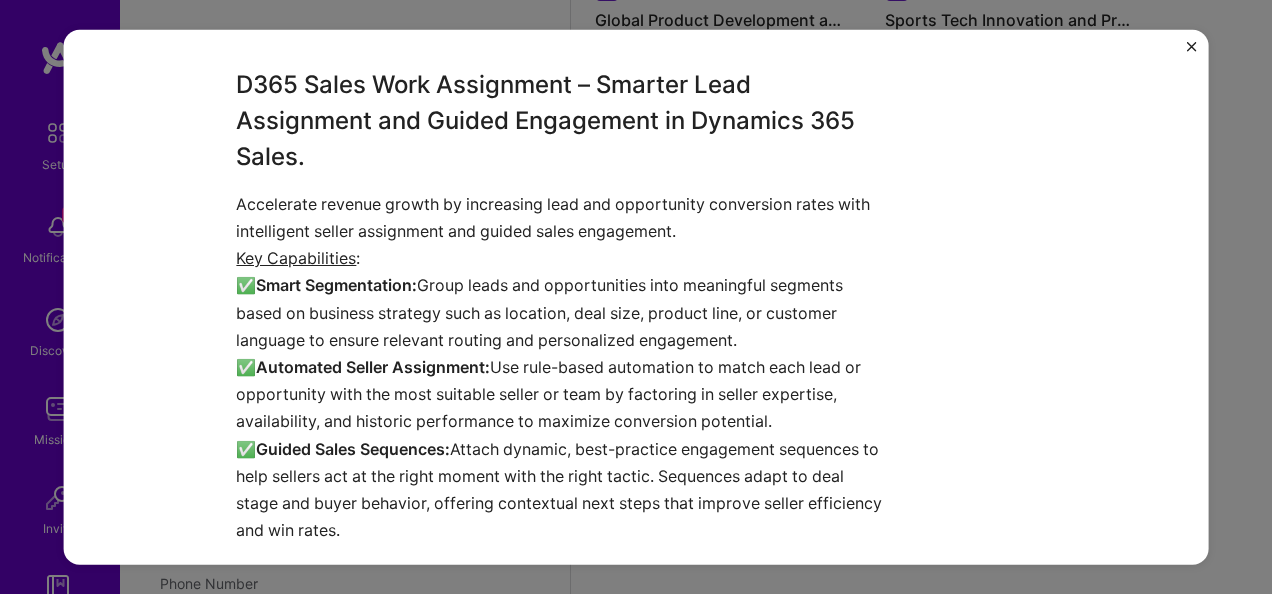 scroll, scrollTop: 1600, scrollLeft: 0, axis: vertical 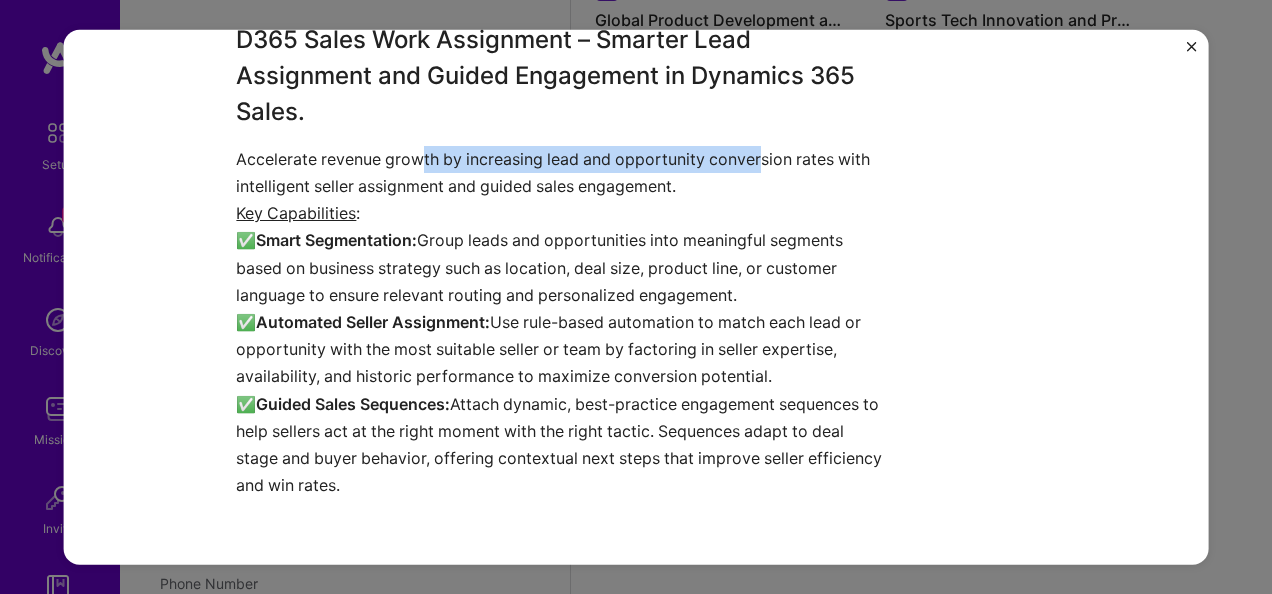 drag, startPoint x: 414, startPoint y: 156, endPoint x: 756, endPoint y: 163, distance: 342.07162 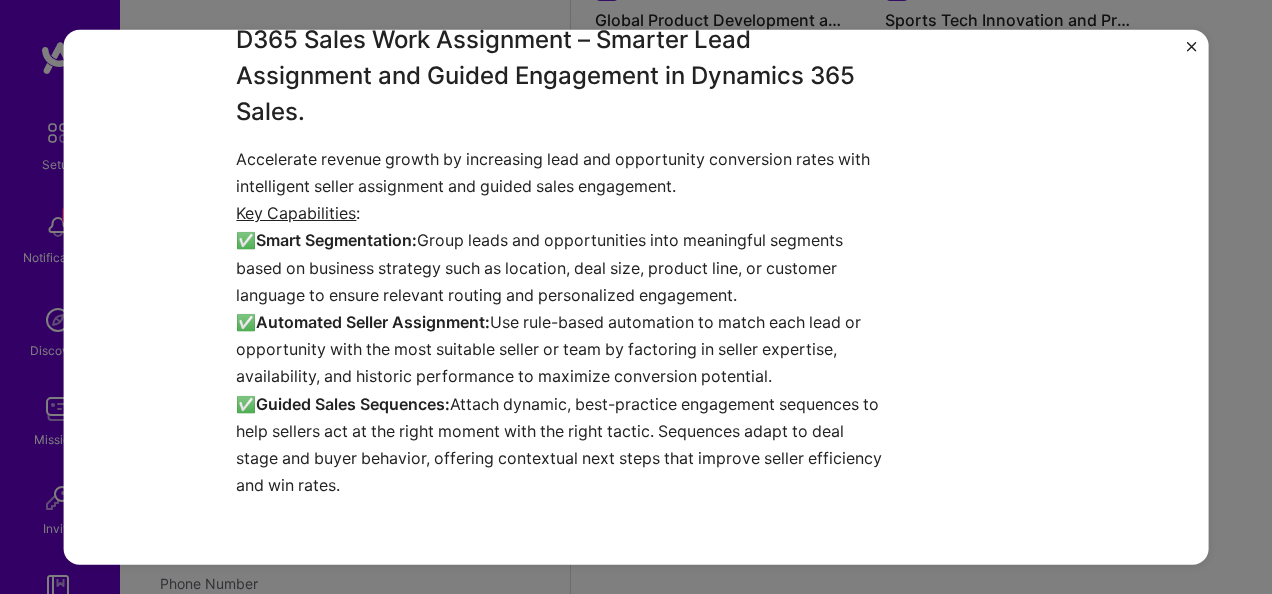 click on "Accelerate revenue growth by increasing lead and opportunity conversion rates with intelligent seller assignment and guided sales engagement." at bounding box center [561, 173] 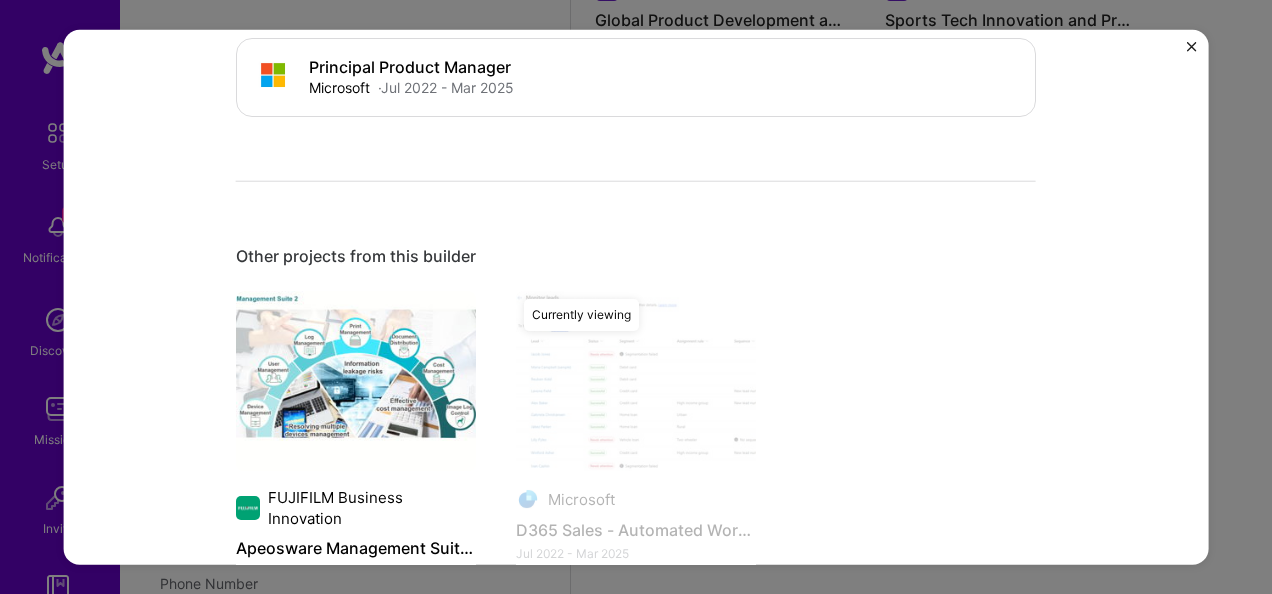 scroll, scrollTop: 2275, scrollLeft: 0, axis: vertical 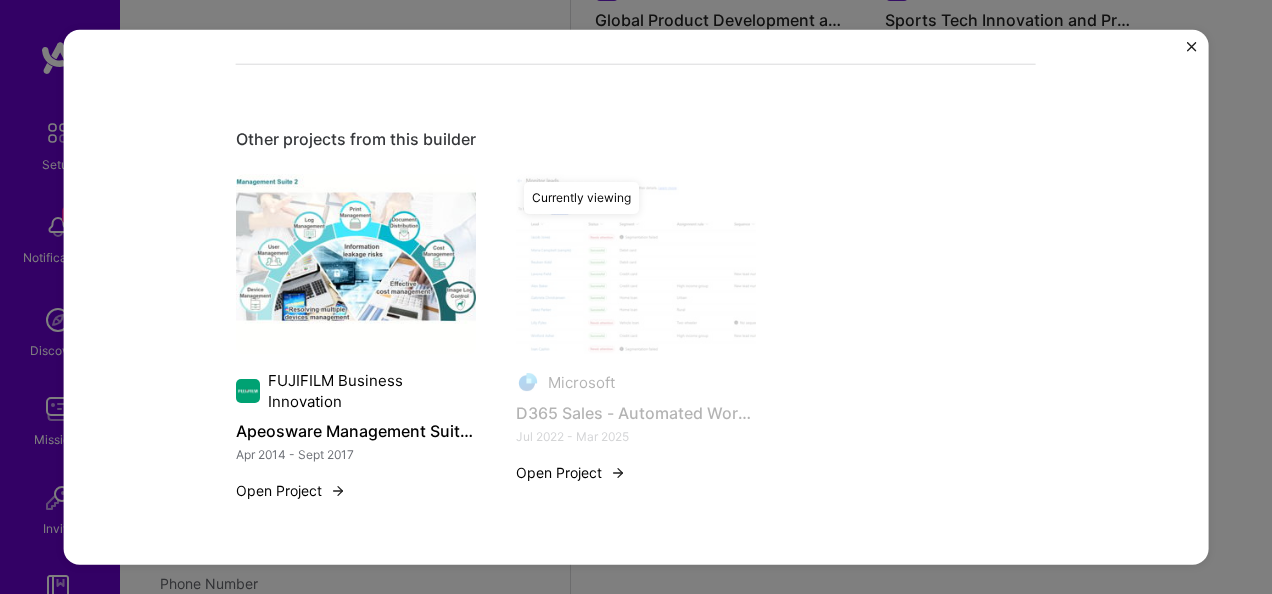 click on "Open Project" at bounding box center (291, 490) 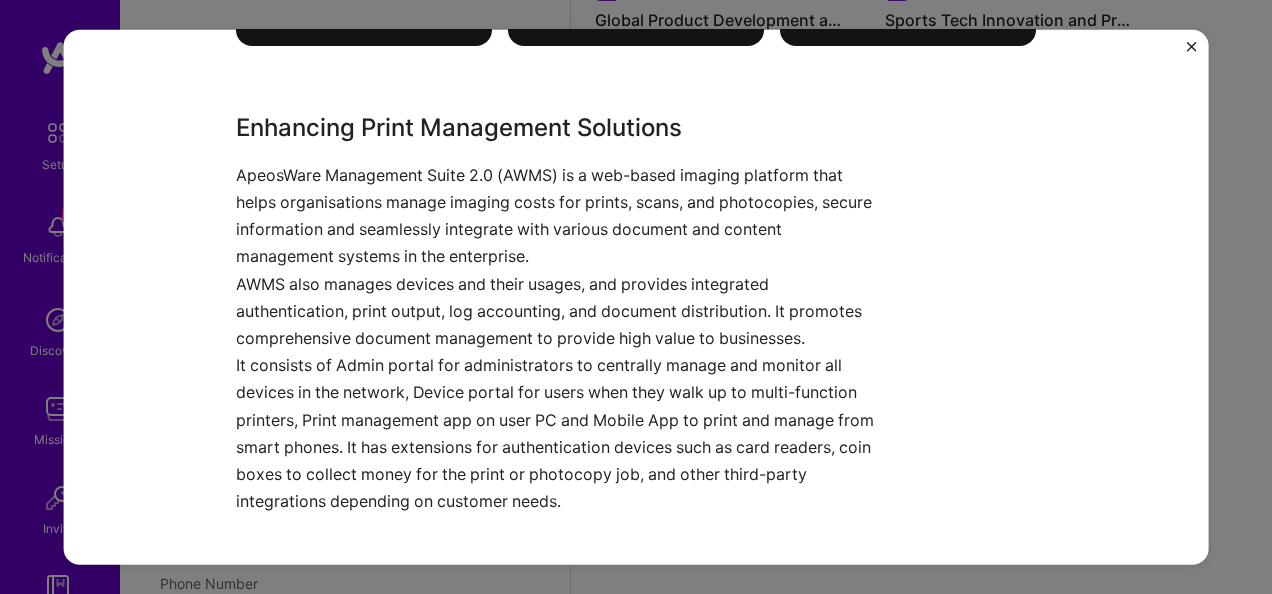 scroll, scrollTop: 1700, scrollLeft: 0, axis: vertical 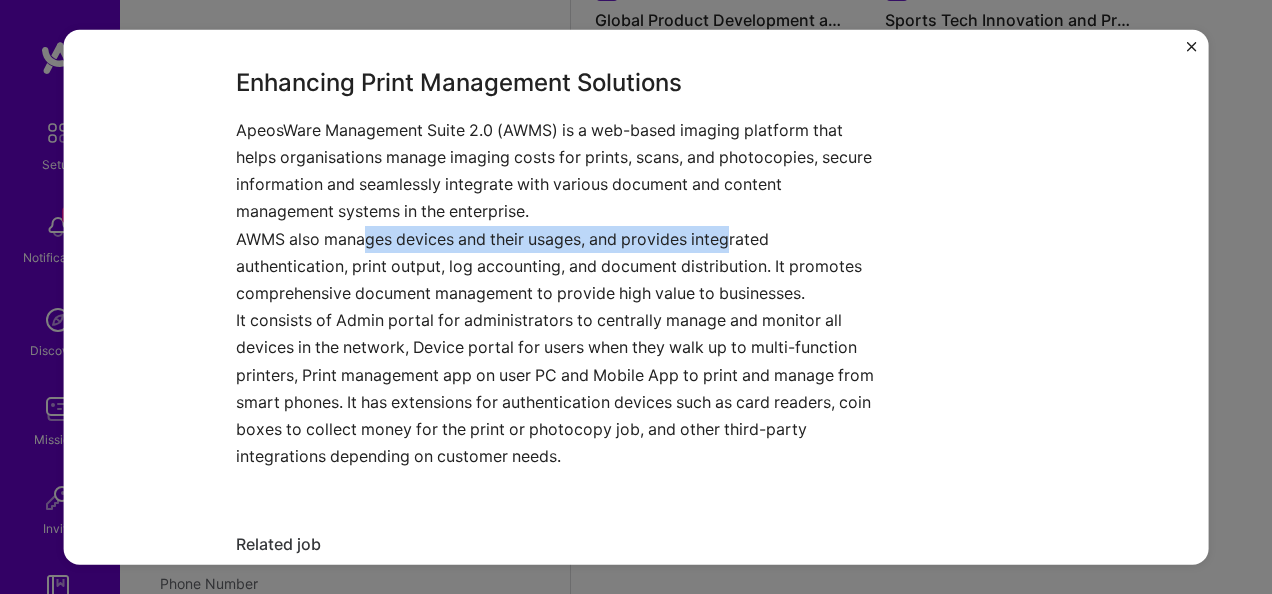 drag, startPoint x: 356, startPoint y: 236, endPoint x: 728, endPoint y: 236, distance: 372 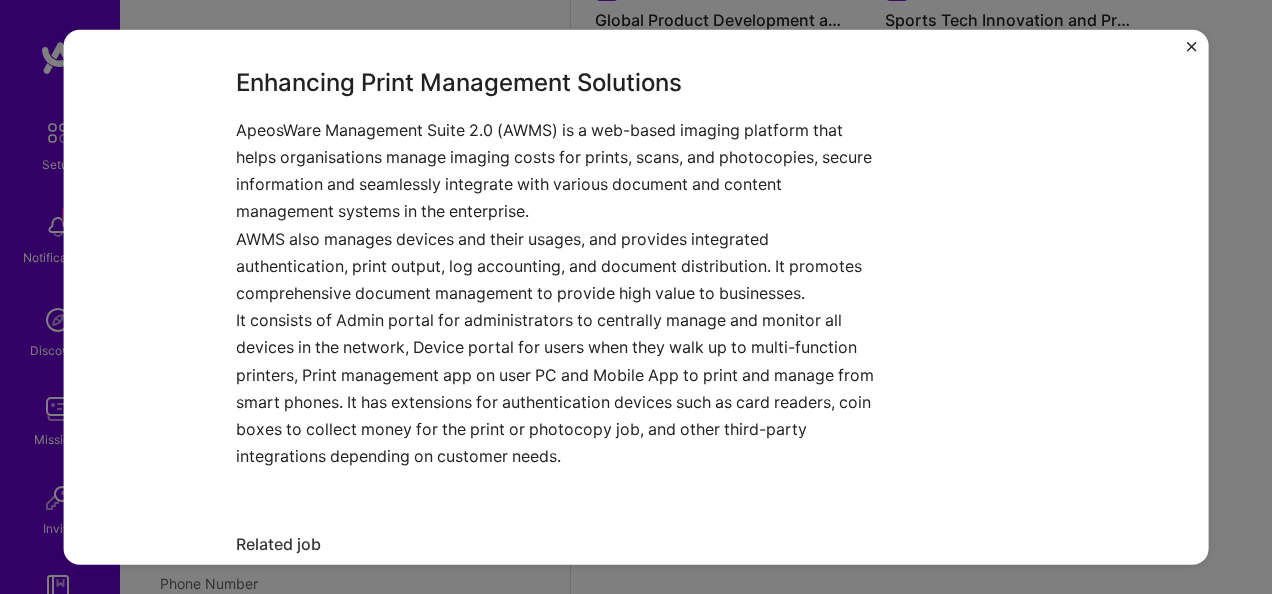 click on "AWMS also manages devices and their usages, and provides integrated authentication, print output, log accounting, and document distribution. It promotes comprehensive document management to provide high value to businesses." at bounding box center (561, 266) 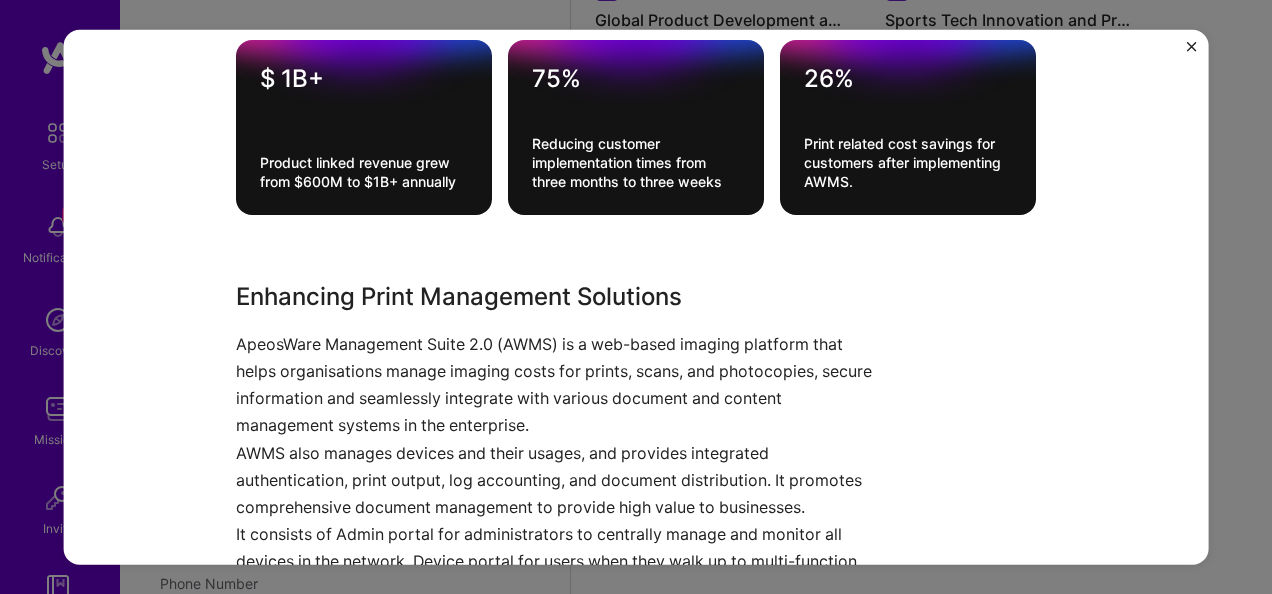 scroll, scrollTop: 1400, scrollLeft: 0, axis: vertical 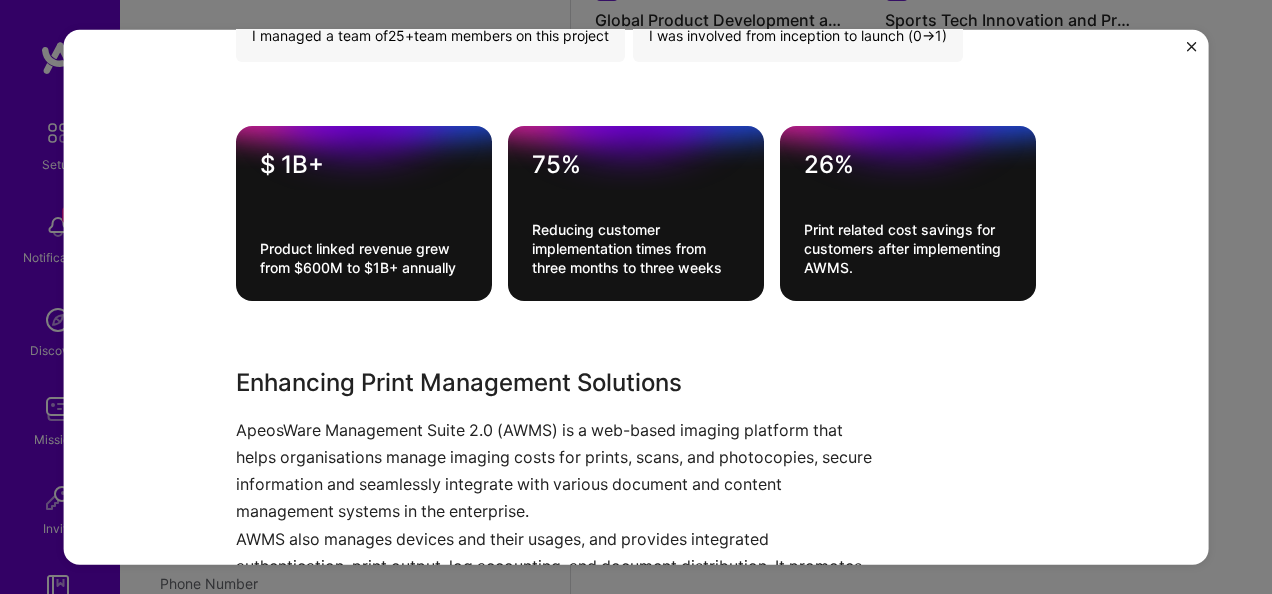 click on "Product linked revenue grew from $600M to $1B+ annually" at bounding box center [364, 258] 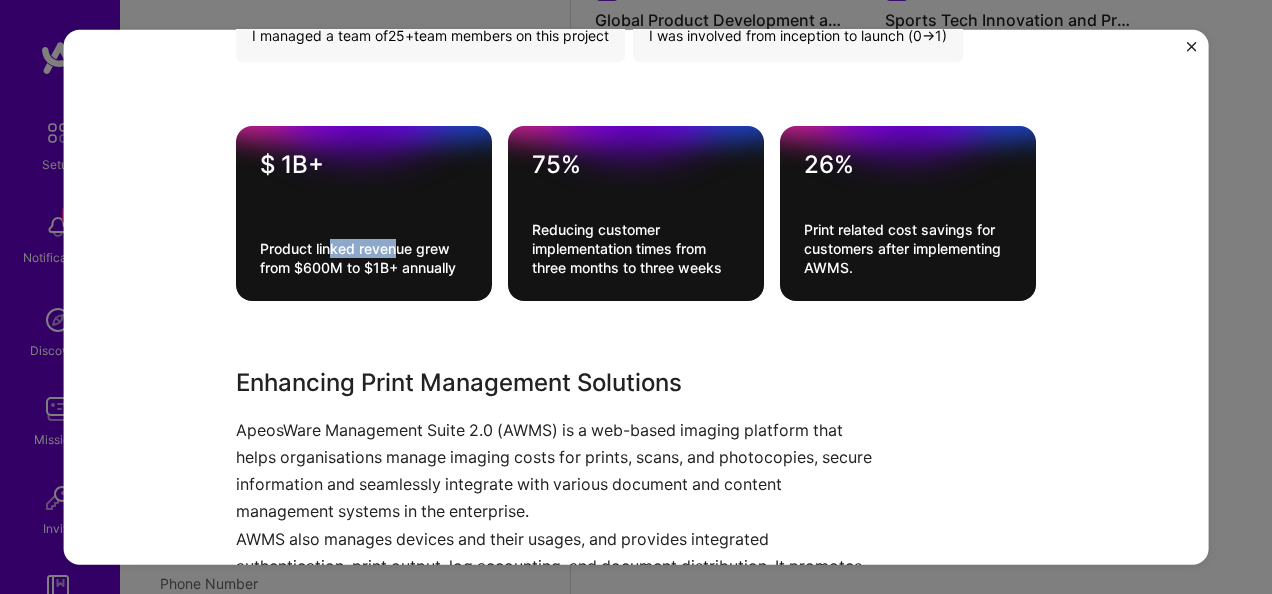 drag, startPoint x: 324, startPoint y: 248, endPoint x: 391, endPoint y: 256, distance: 67.47592 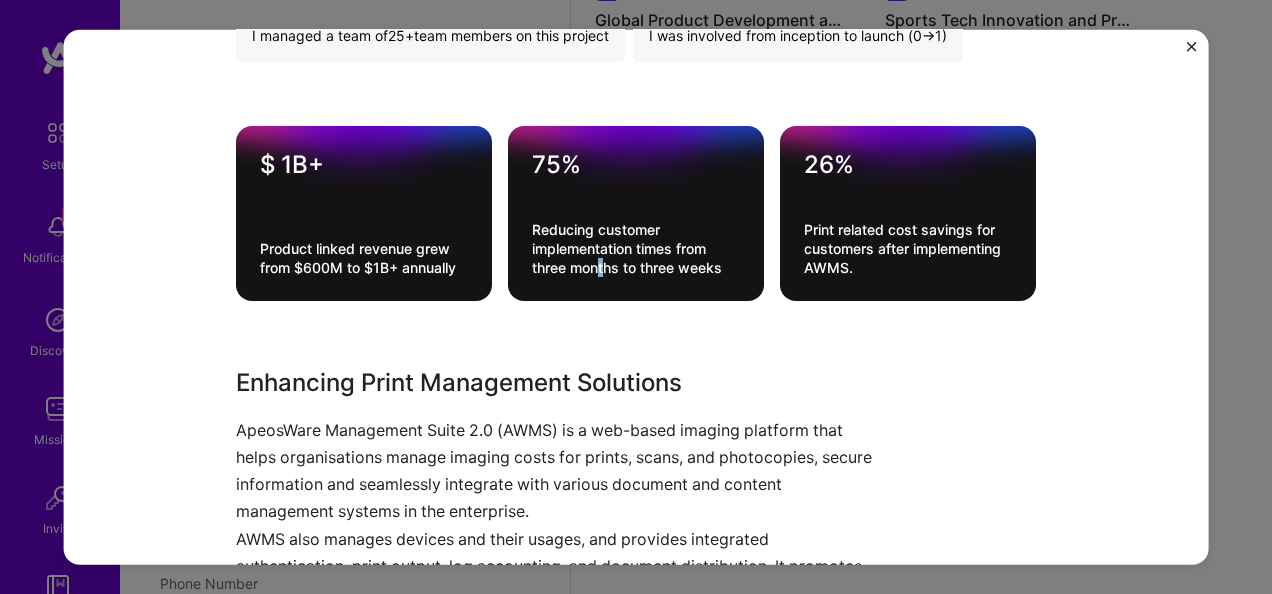 drag, startPoint x: 391, startPoint y: 256, endPoint x: 596, endPoint y: 266, distance: 205.24376 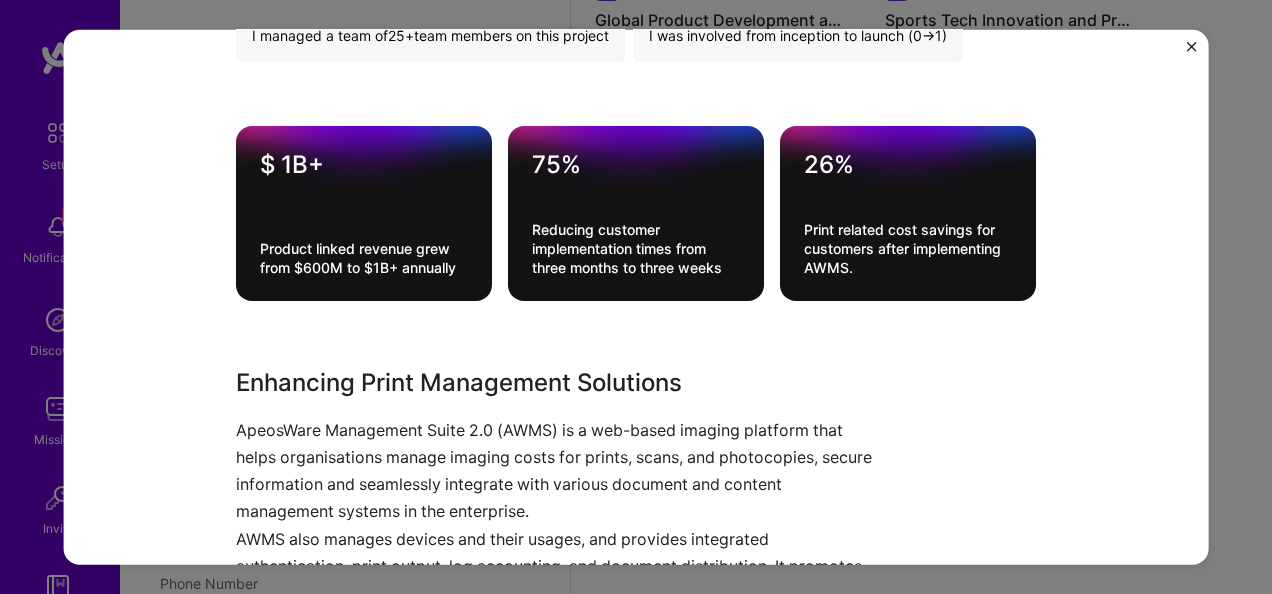 drag, startPoint x: 596, startPoint y: 266, endPoint x: 612, endPoint y: 424, distance: 158.80806 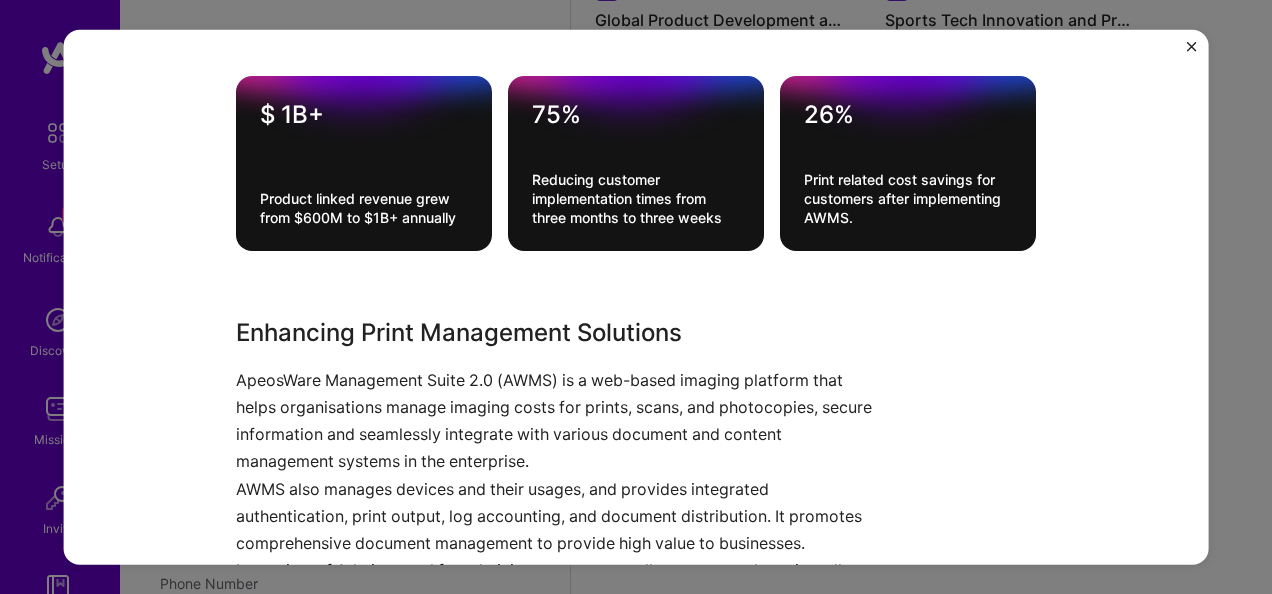 scroll, scrollTop: 1446, scrollLeft: 0, axis: vertical 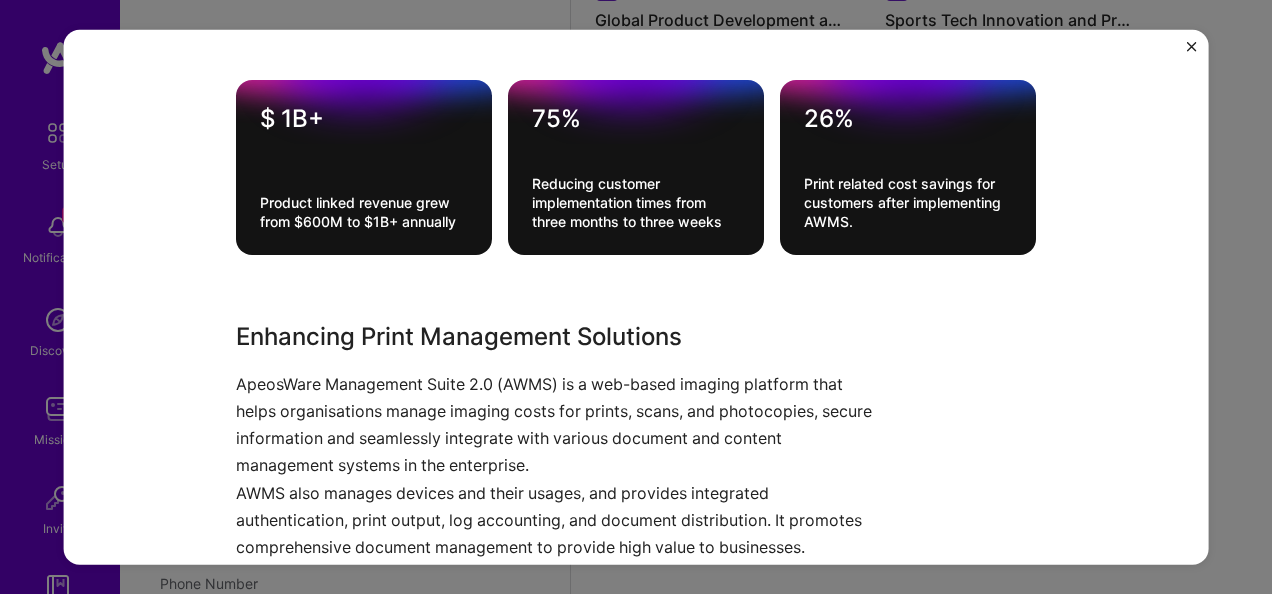 click on "AWMS also manages devices and their usages, and provides integrated authentication, print output, log accounting, and document distribution. It promotes comprehensive document management to provide high value to businesses." at bounding box center [561, 520] 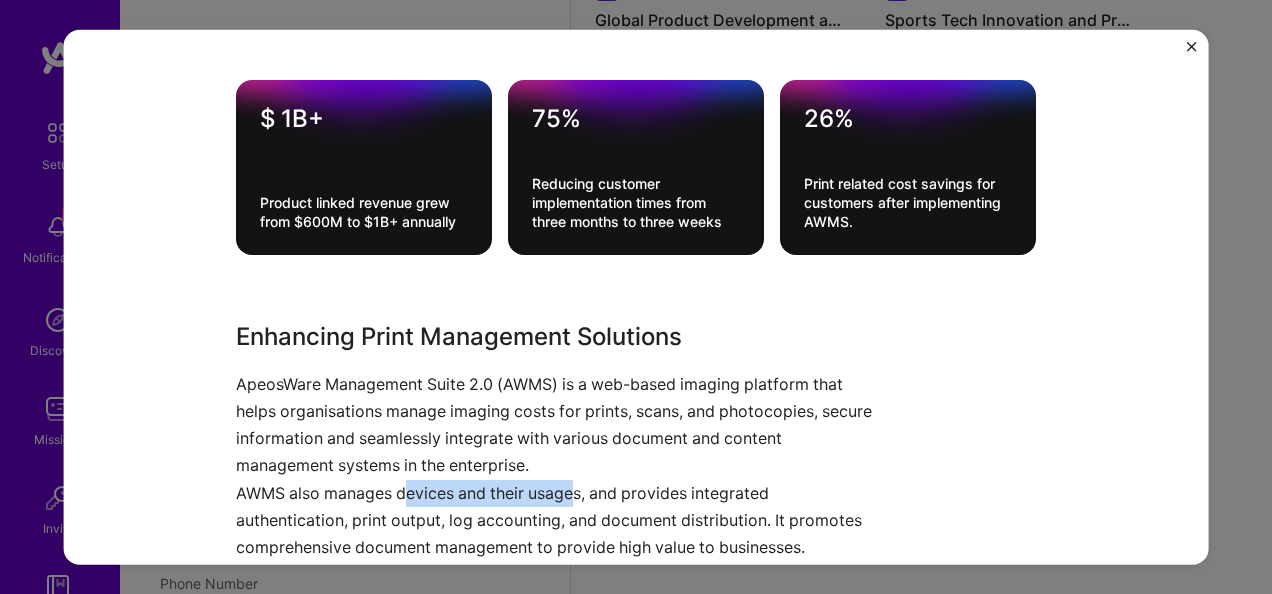 drag, startPoint x: 412, startPoint y: 492, endPoint x: 568, endPoint y: 489, distance: 156.02884 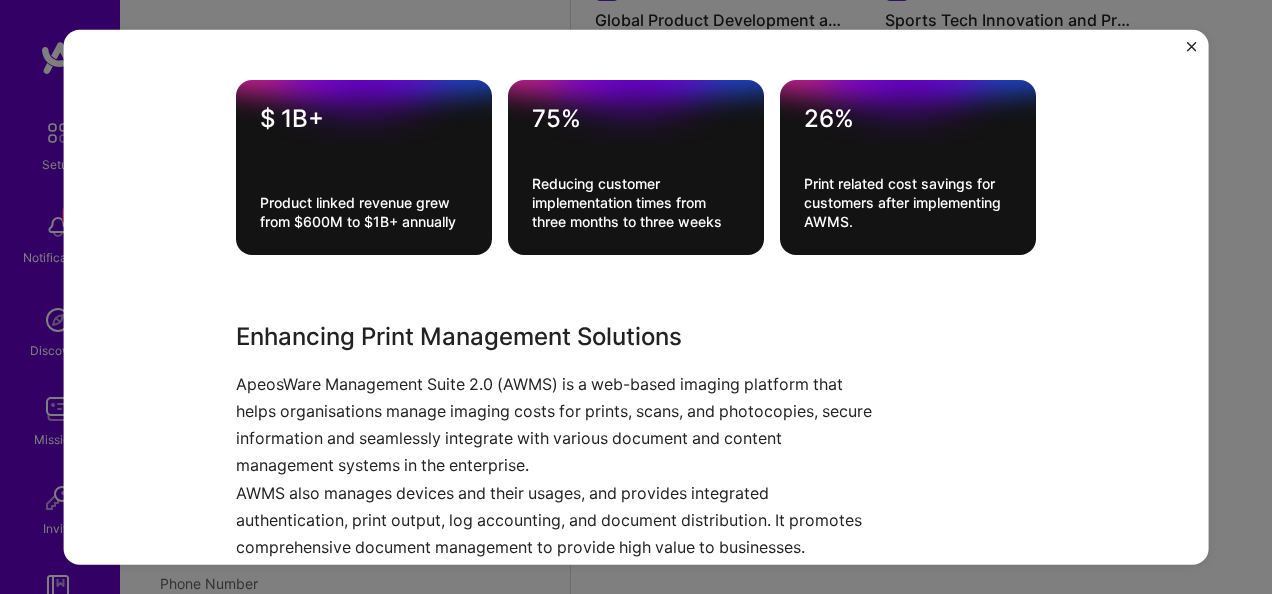 drag, startPoint x: 568, startPoint y: 489, endPoint x: 772, endPoint y: 500, distance: 204.29636 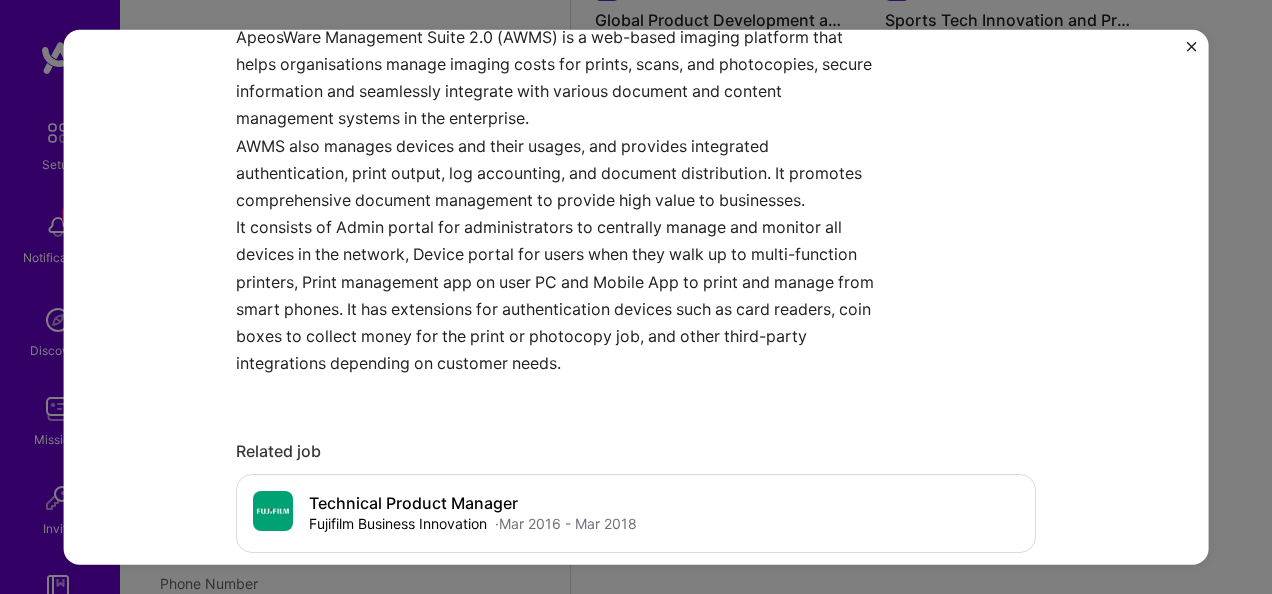 scroll, scrollTop: 1546, scrollLeft: 0, axis: vertical 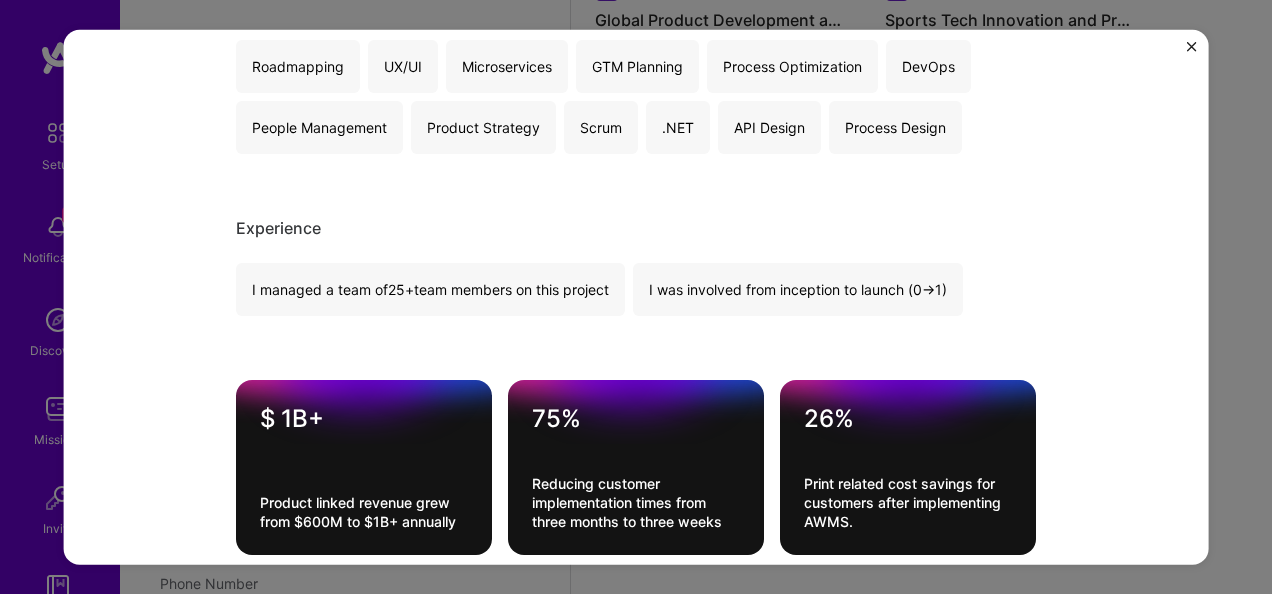 click at bounding box center [1191, 47] 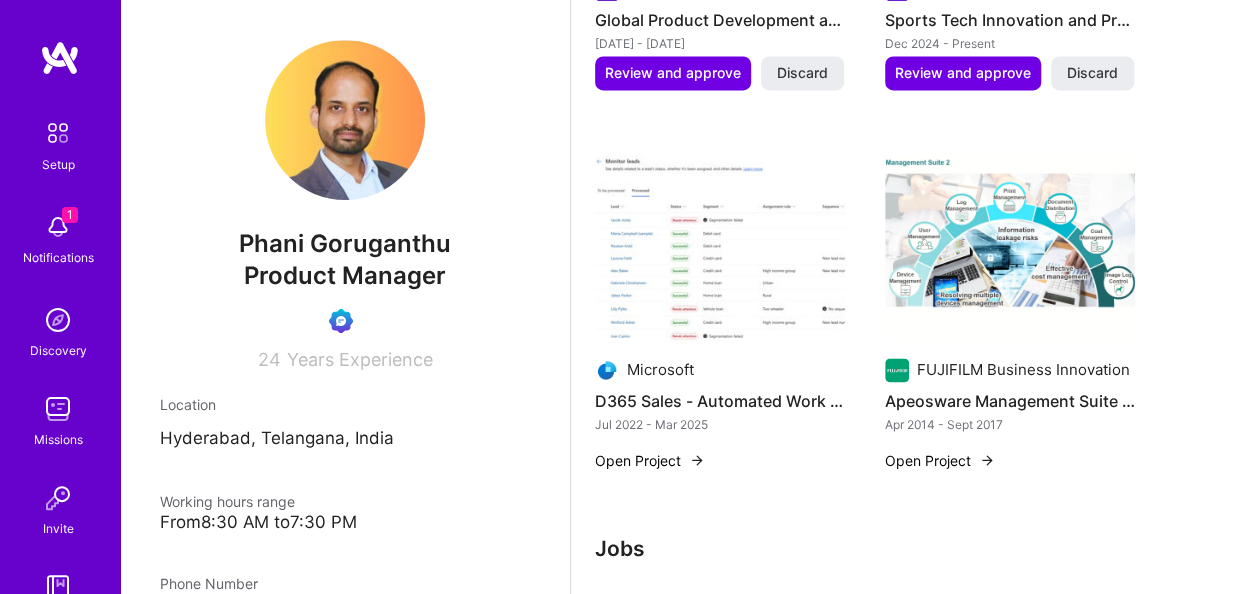 click at bounding box center [58, 409] 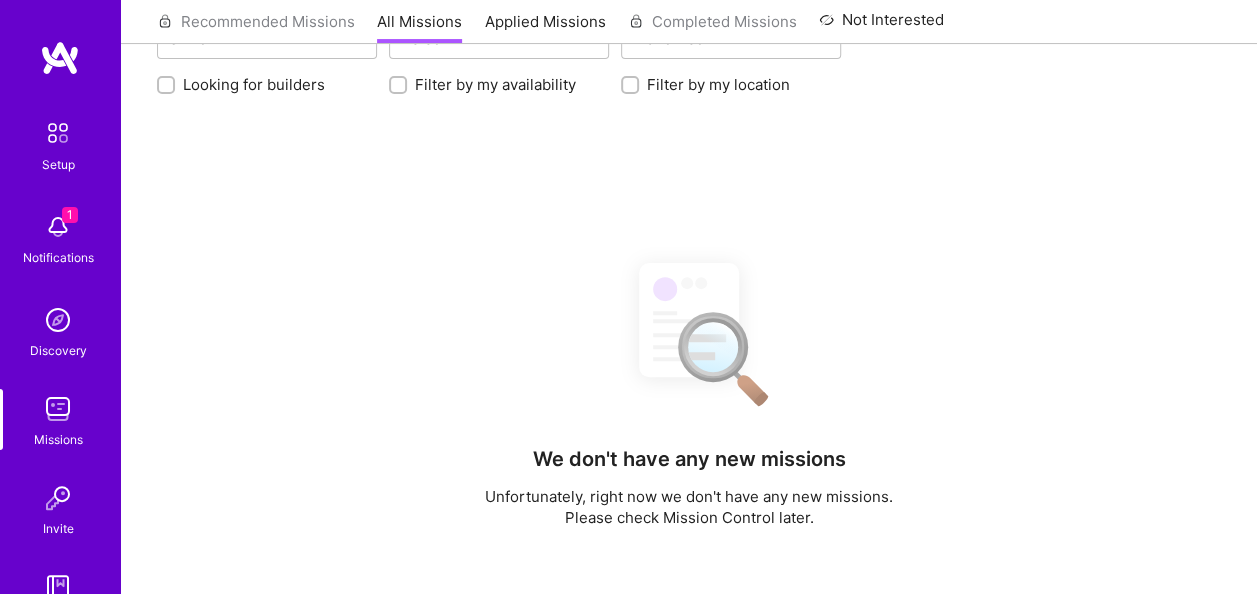 scroll, scrollTop: 100, scrollLeft: 0, axis: vertical 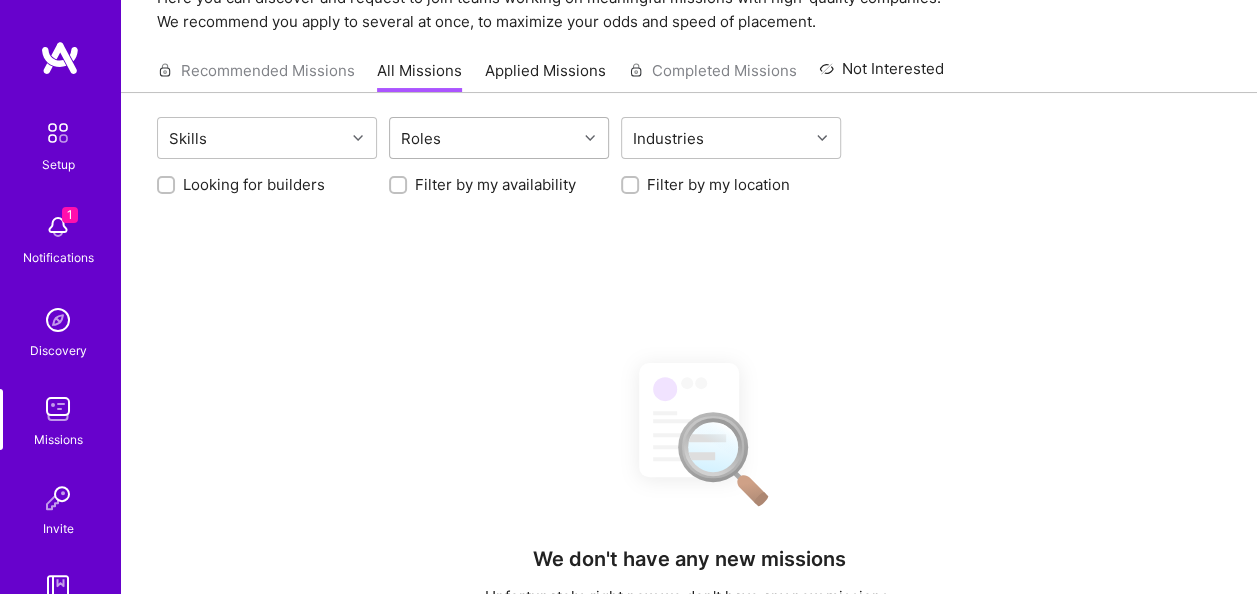 click on "Roles" at bounding box center [483, 138] 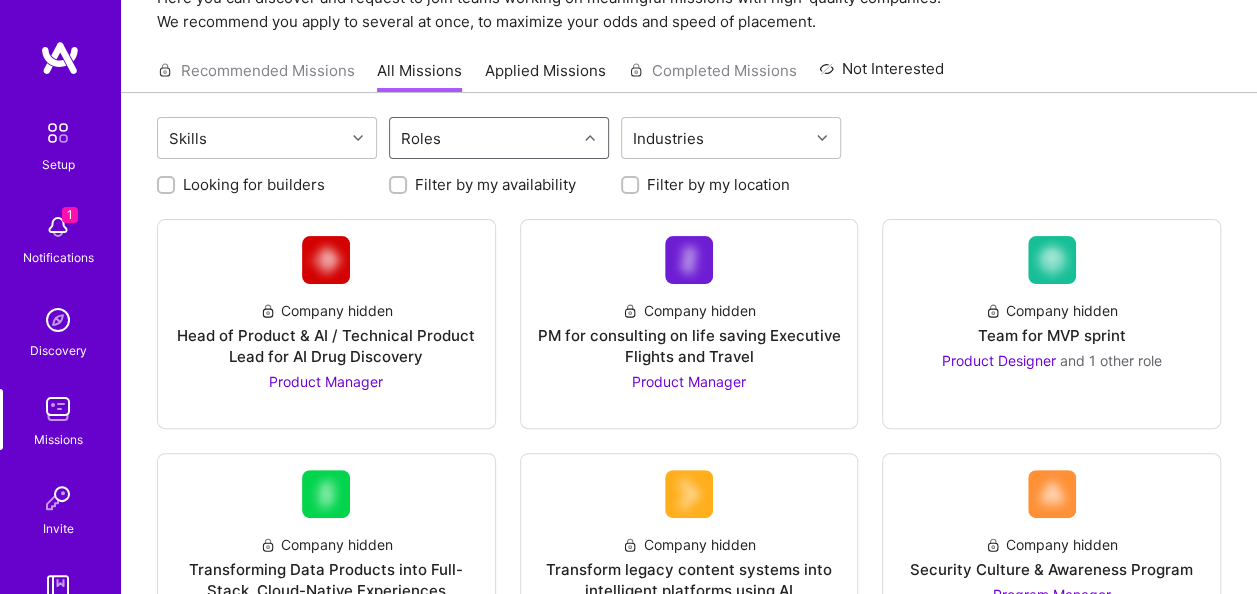 click on "Roles" at bounding box center (483, 138) 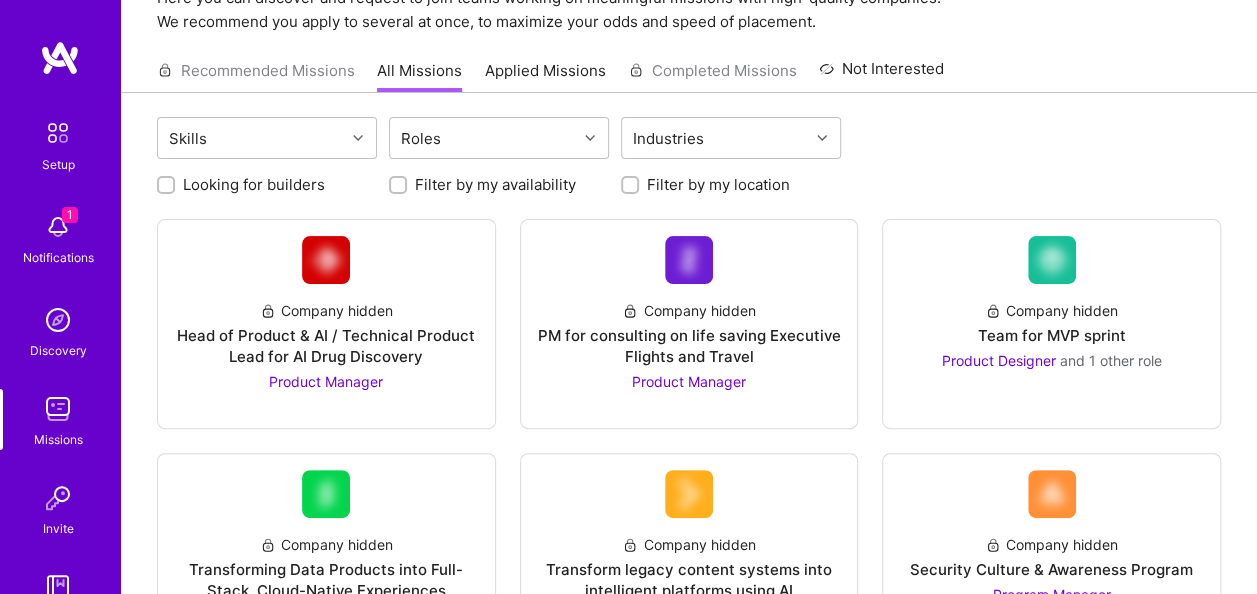 click on "Looking for builders Filter by my availability Filter by my location" at bounding box center (689, 179) 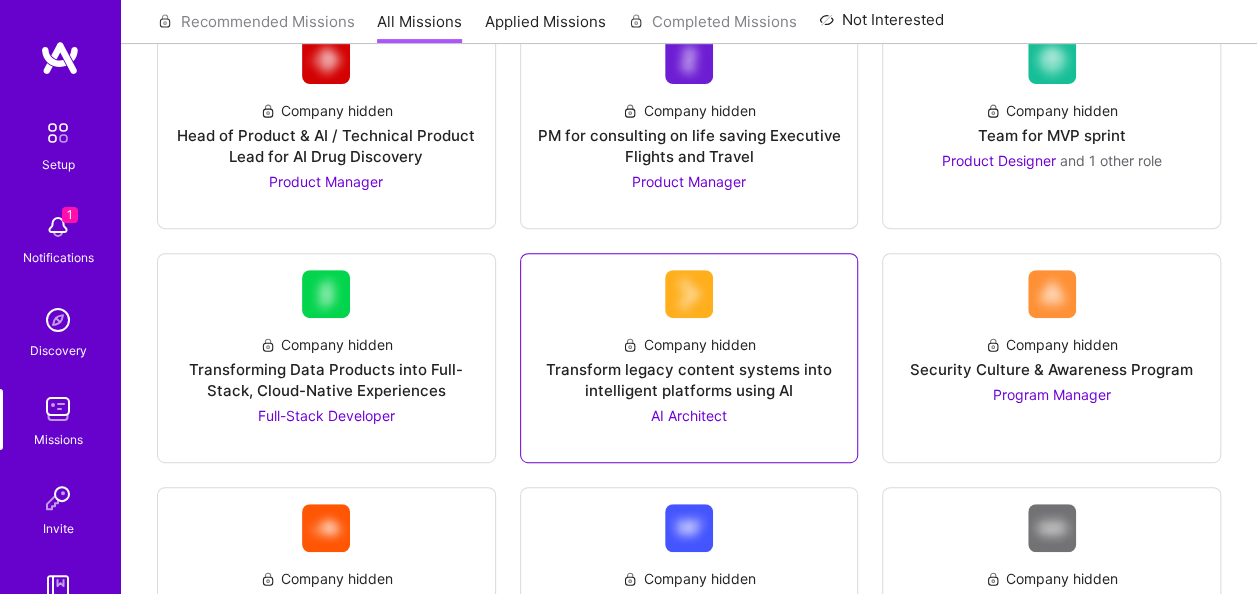 scroll, scrollTop: 200, scrollLeft: 0, axis: vertical 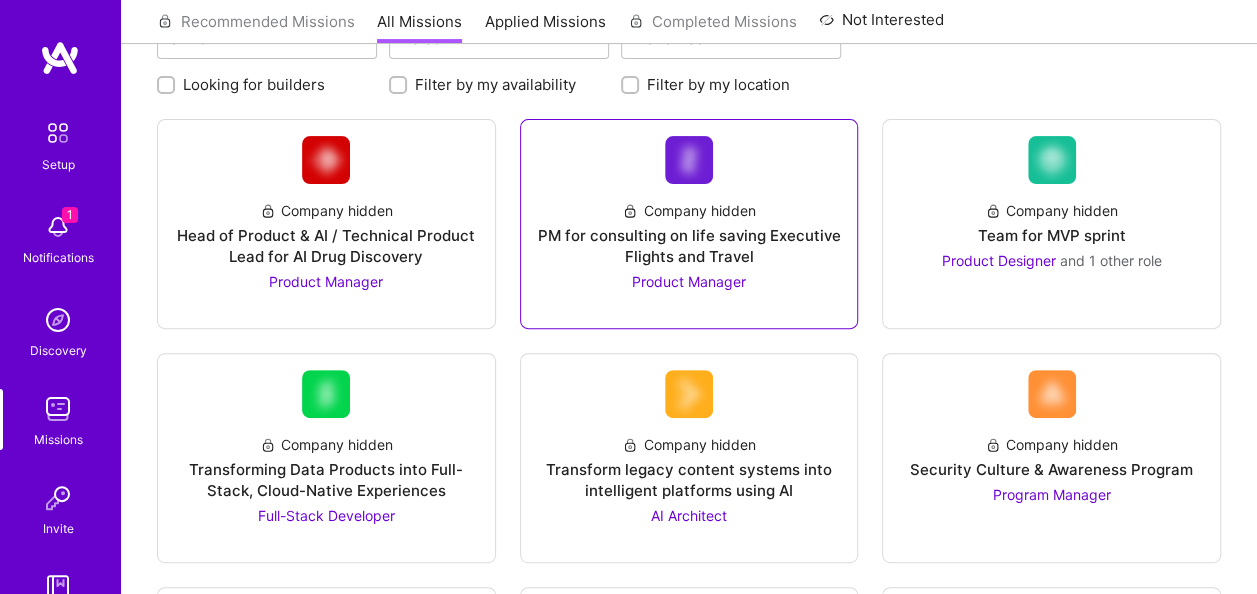 click on "PM for consulting on life saving Executive Flights and Travel" at bounding box center (689, 246) 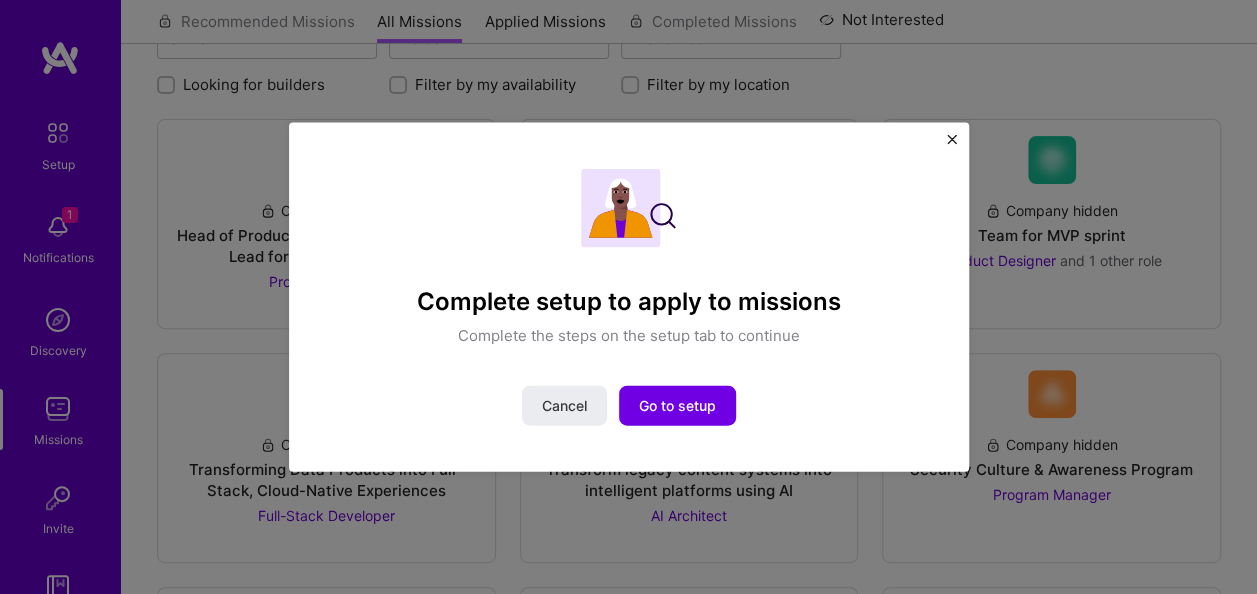 click at bounding box center [952, 140] 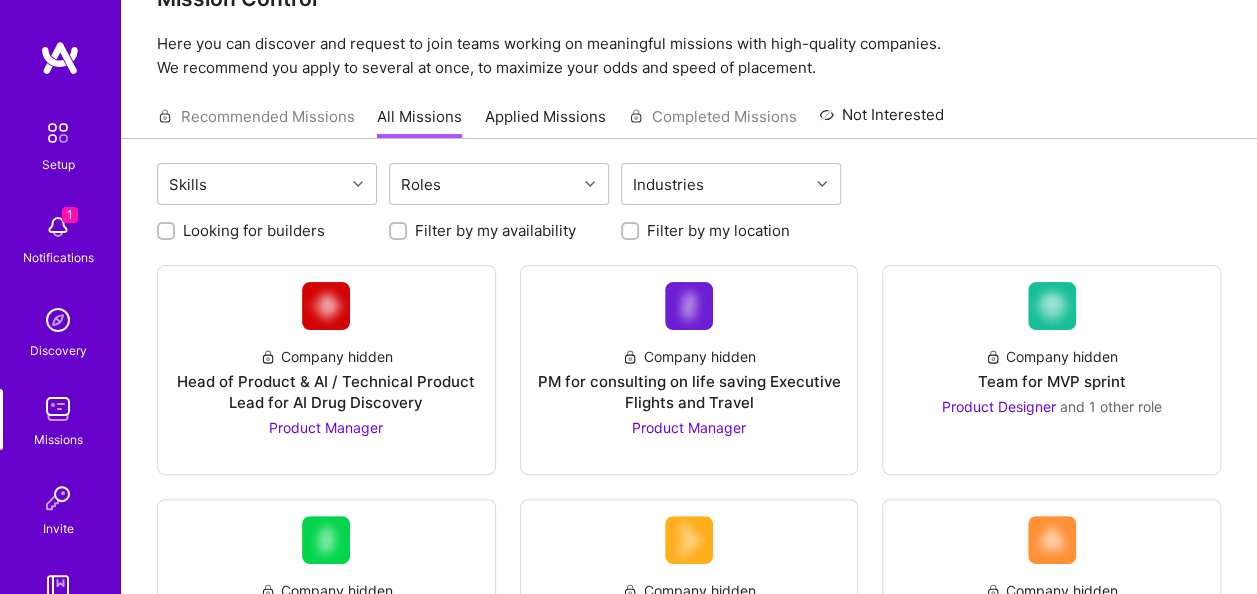 scroll, scrollTop: 0, scrollLeft: 0, axis: both 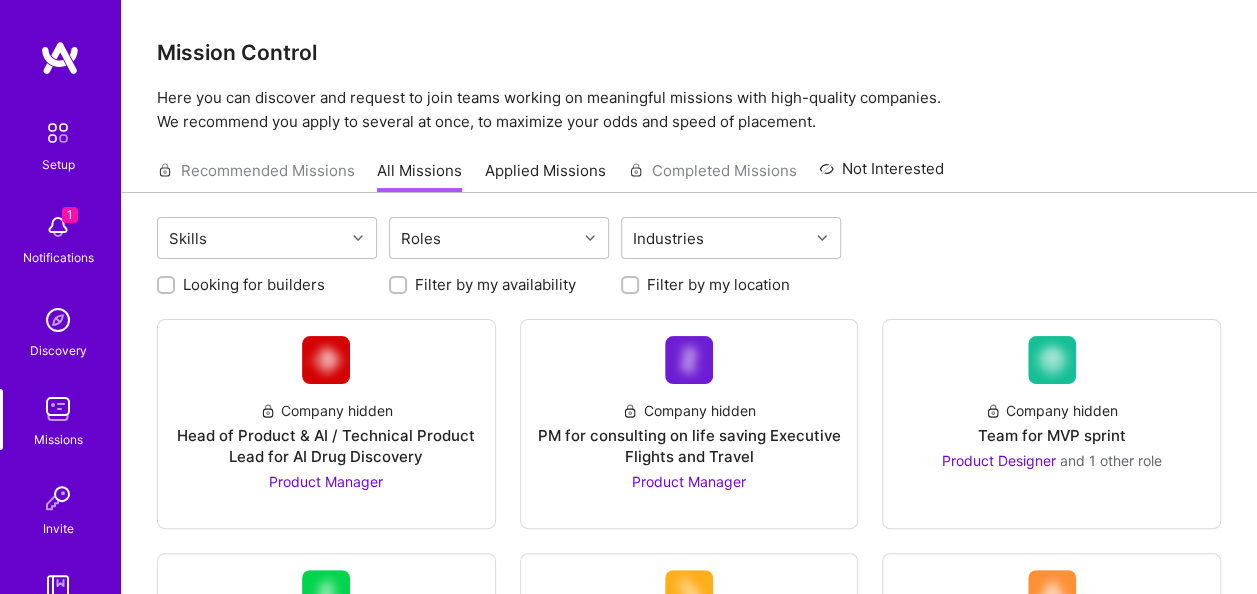 click at bounding box center [58, 320] 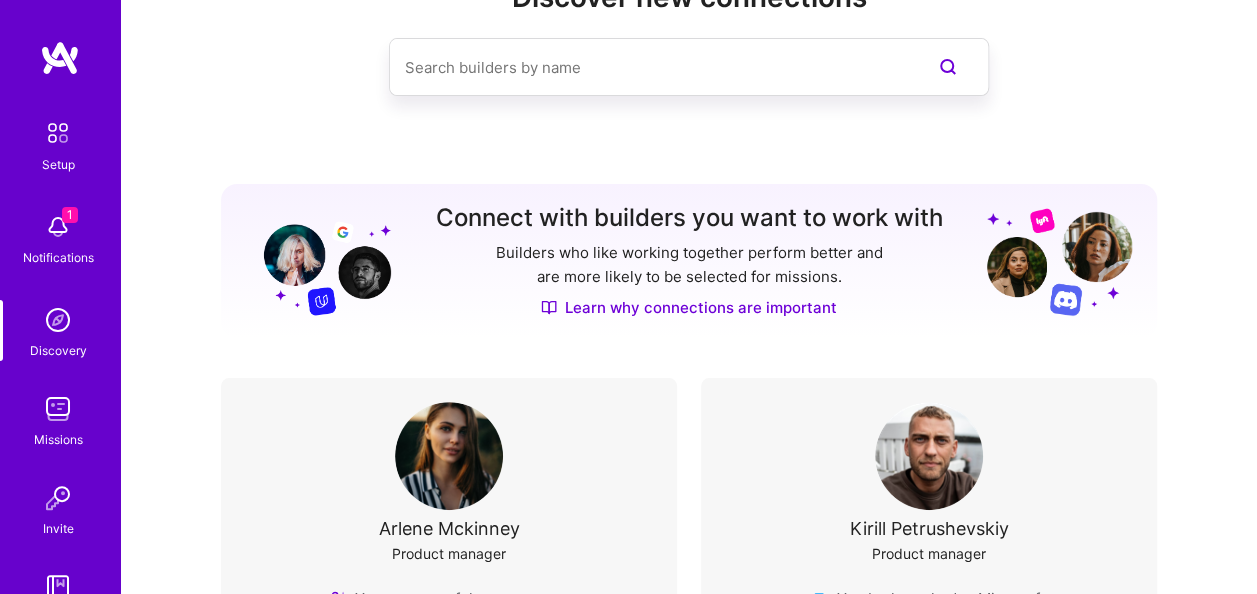 scroll, scrollTop: 200, scrollLeft: 0, axis: vertical 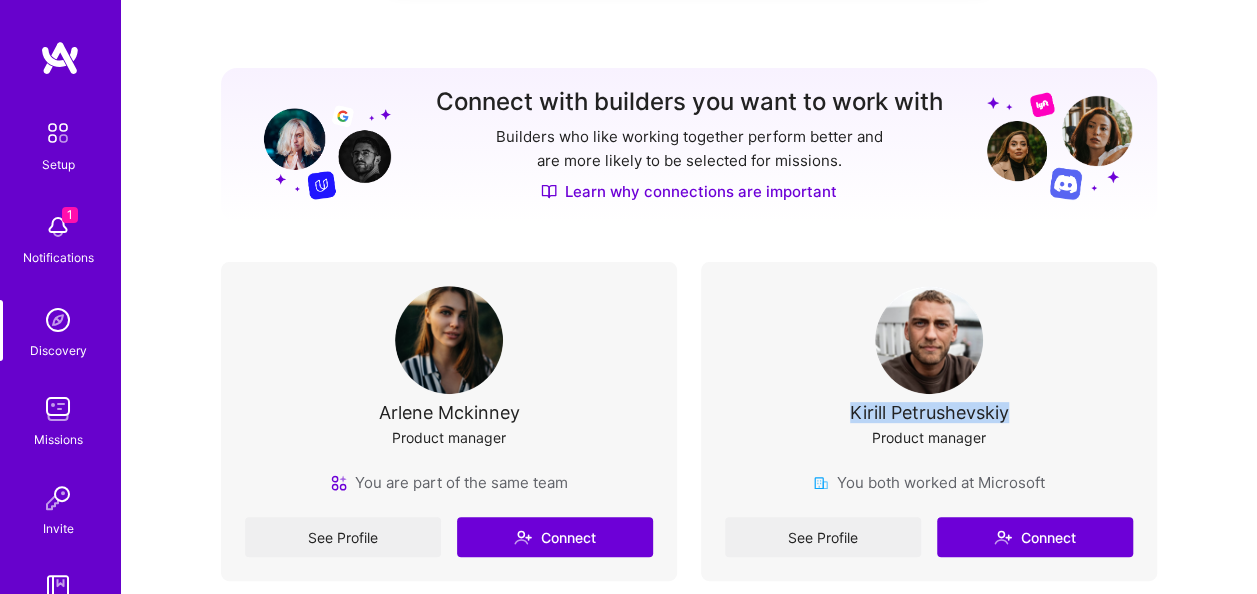 drag, startPoint x: 852, startPoint y: 408, endPoint x: 1009, endPoint y: 411, distance: 157.02866 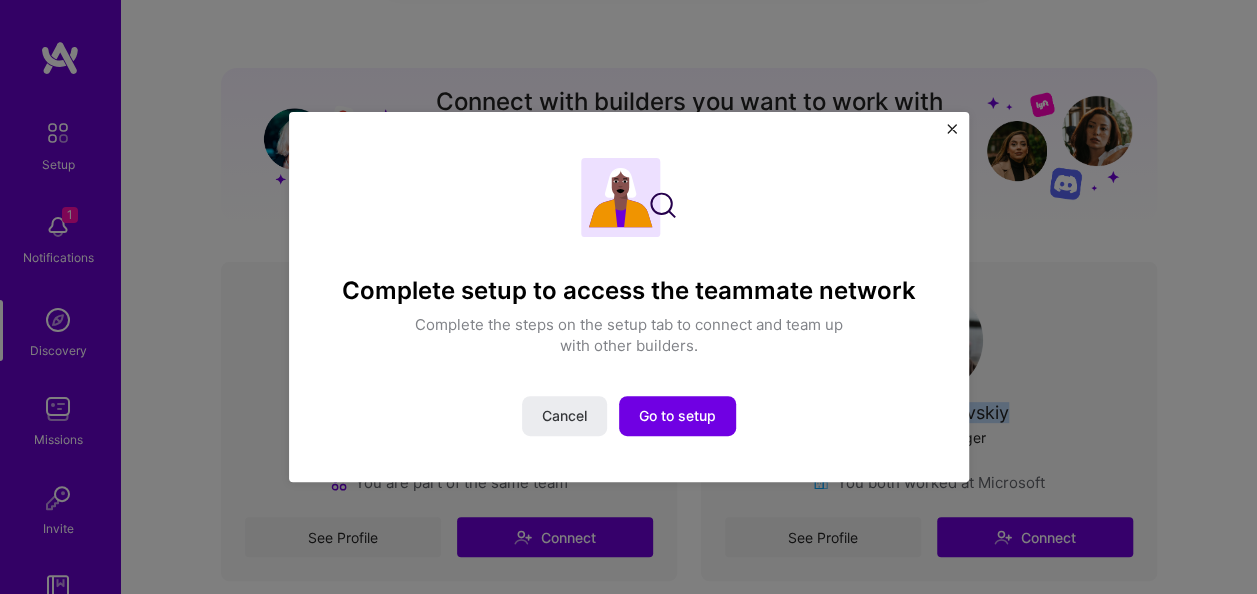 copy on "Kirill Petrushevskiy" 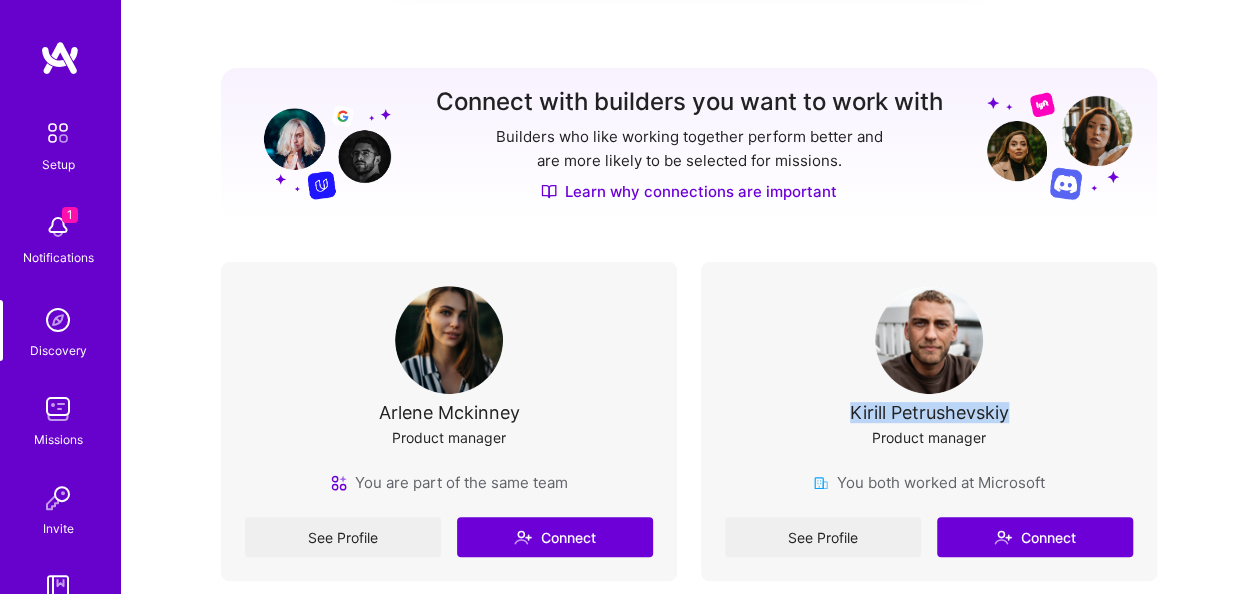 click at bounding box center [58, 409] 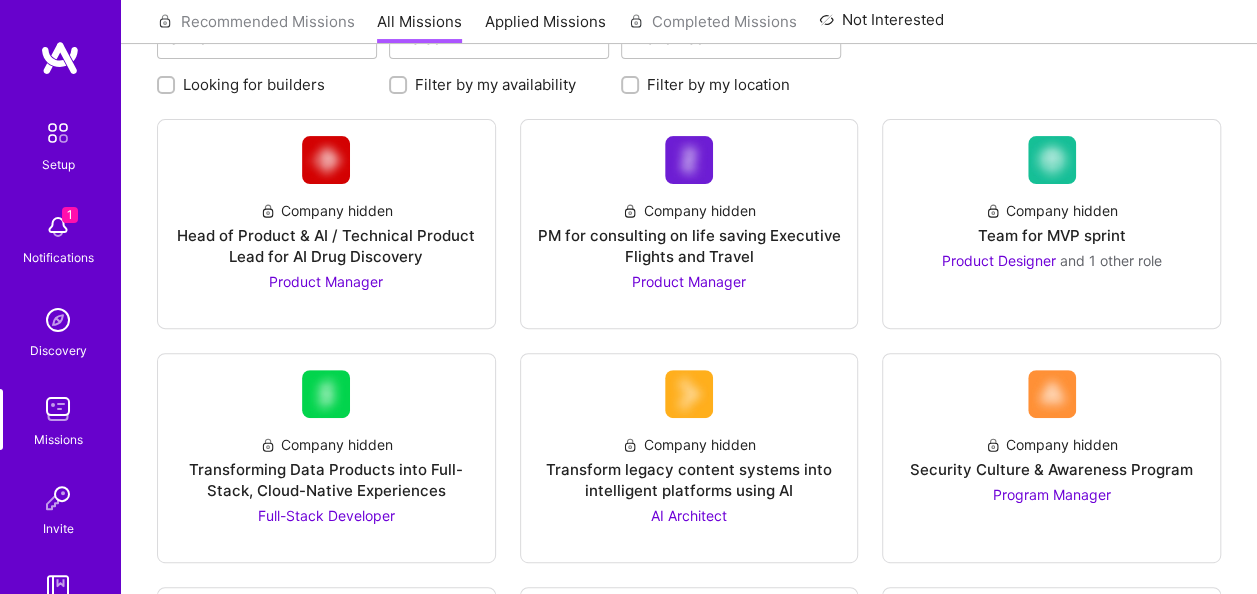 scroll, scrollTop: 0, scrollLeft: 0, axis: both 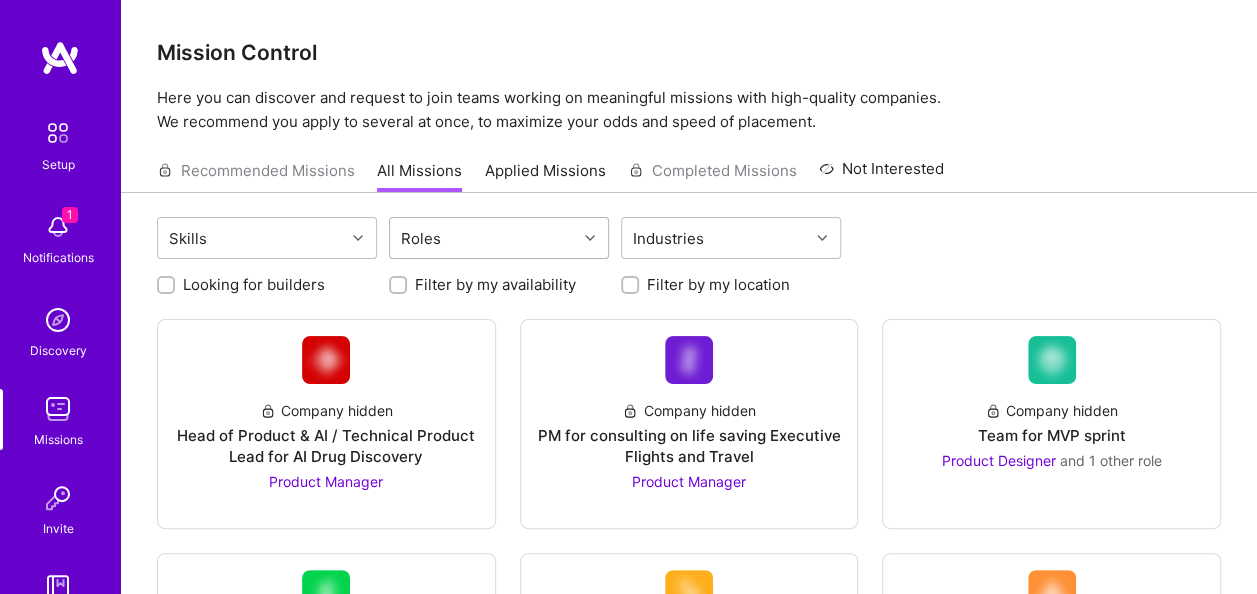 click on "Roles" at bounding box center (483, 238) 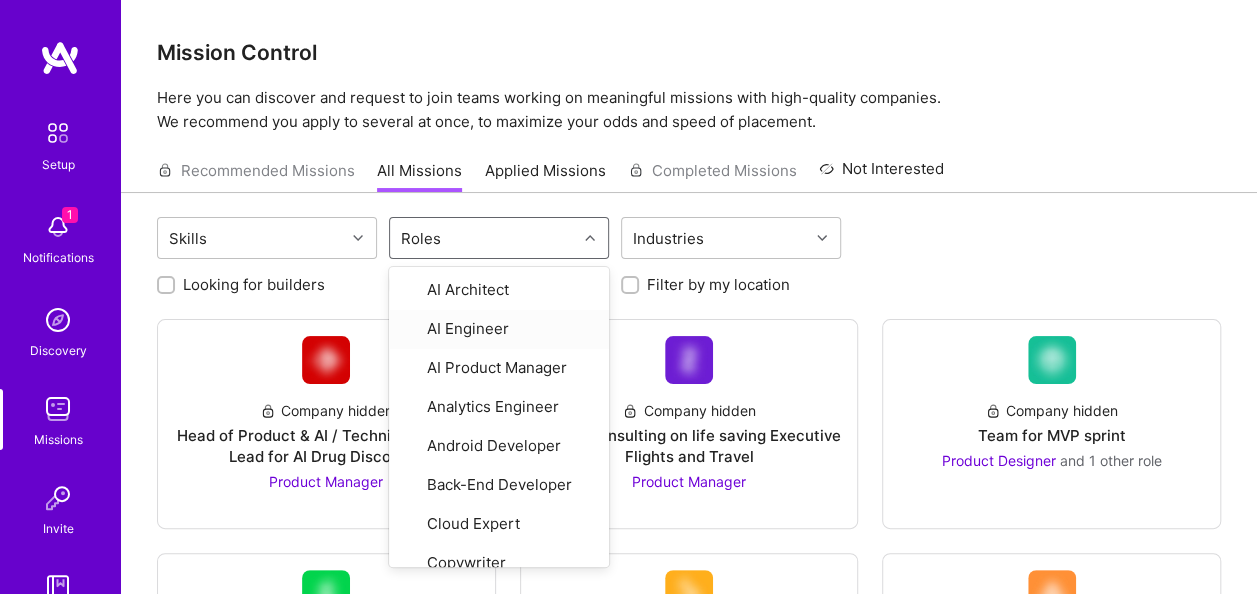 click on "Skills option AI Engineer focused, 2 of 37. 37 results available. Use Up and Down to choose options, press Enter to select the currently focused option, press Escape to exit the menu, press Tab to select the option and exit the menu. Roles AI Architect AI Engineer AI Product Manager Analytics Engineer Android Developer Back-End Developer Cloud Expert Copywriter Data Architect Data Engineer Data Scientist DevOps Engineer Engineering Manager Financial Advisory Consultant Front-End Developer Full-Stack Developer Graphics Designer Growth Marketer iOS Developer Marketing Strategist ML Engineer MLOps Mobile Developer Product Designer Product Manager Product Marketing Manager Product Owner Program Manager Project Manager QA Engineer Risk & Compliance Consultant Security Expert Software Architect Software Engineer Solution Architect Strategy Consultant UX Expert Industries" at bounding box center [689, 240] 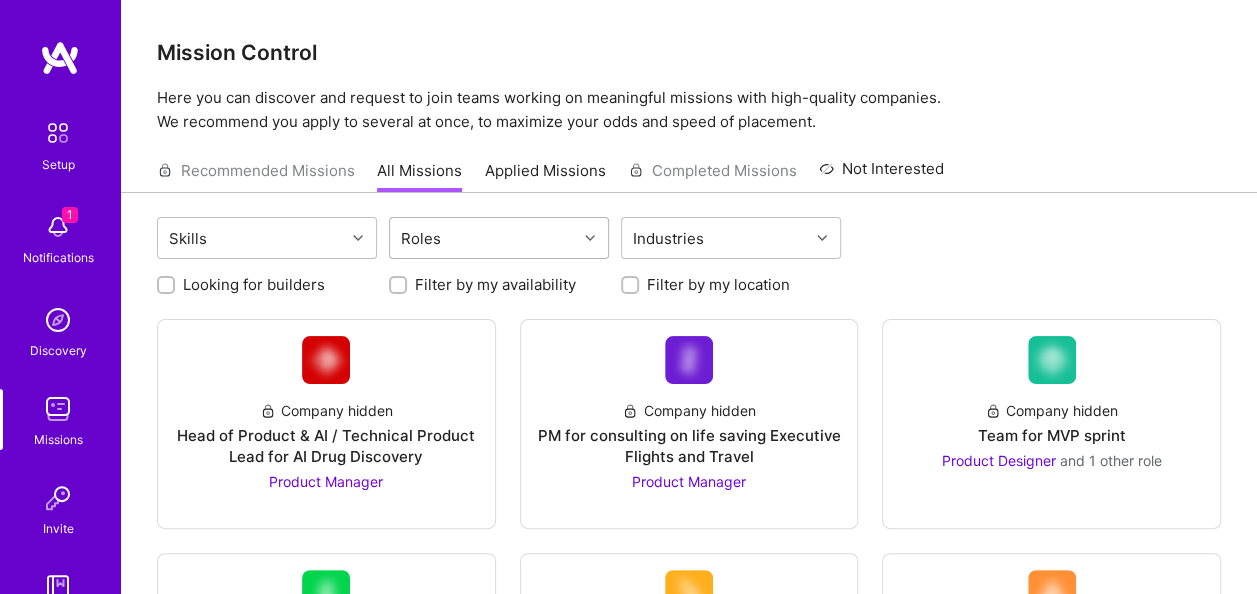 click on "Roles" at bounding box center (483, 238) 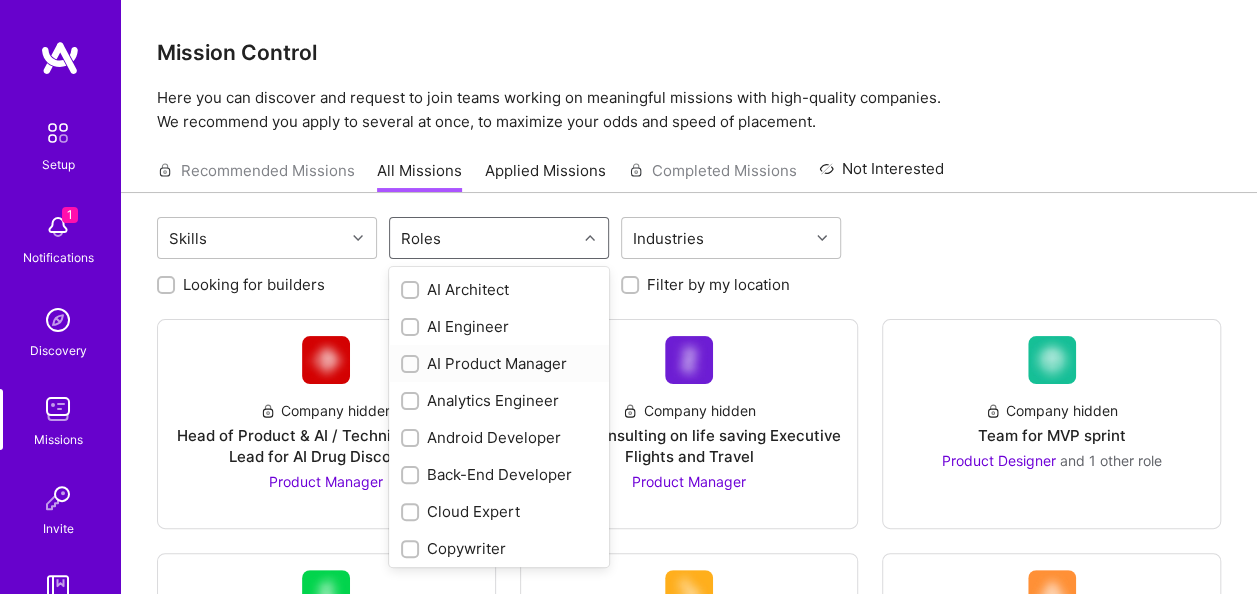 click at bounding box center [412, 365] 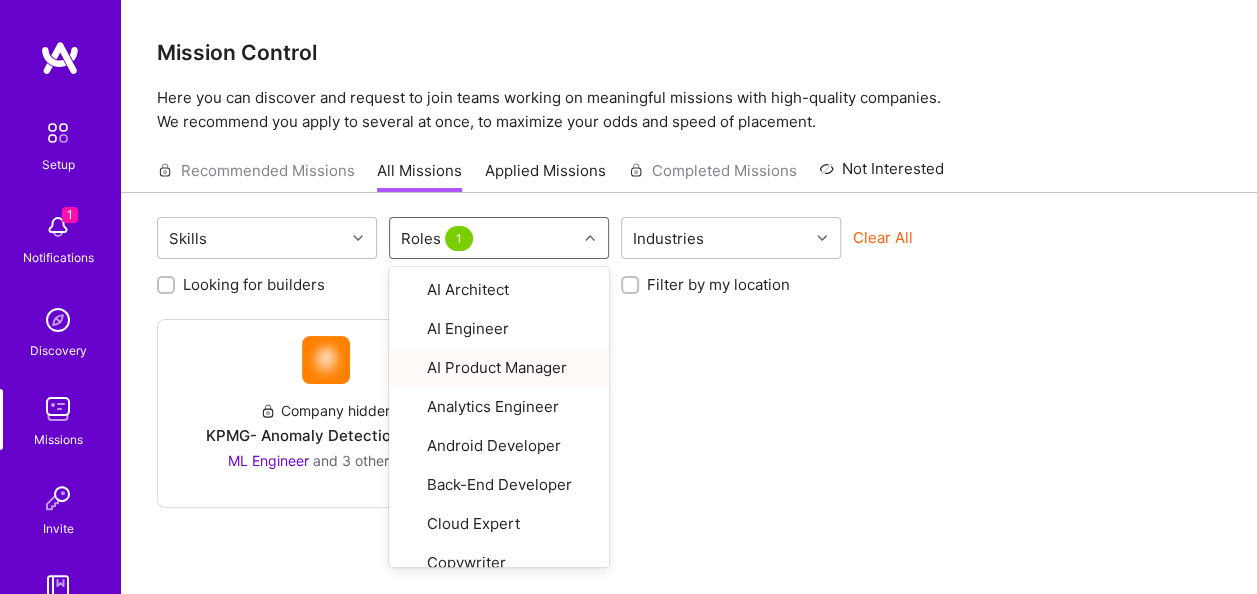 click on "Looking for builders Filter by my availability Filter by my location" at bounding box center (689, 279) 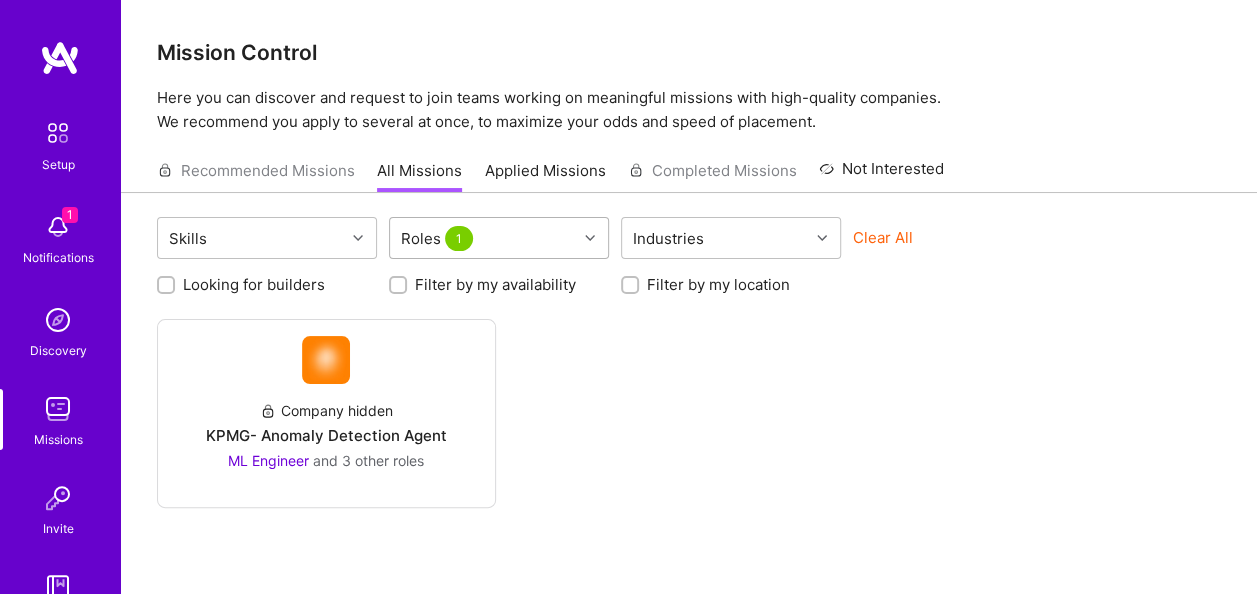 click on "Roles 1" at bounding box center (483, 238) 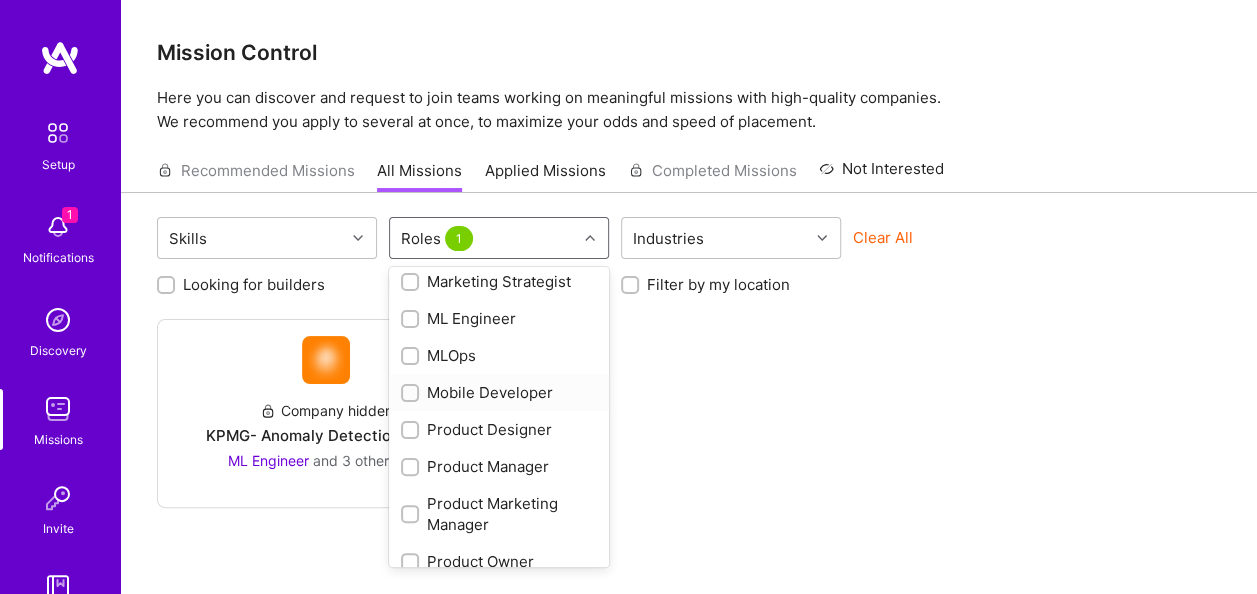scroll, scrollTop: 800, scrollLeft: 0, axis: vertical 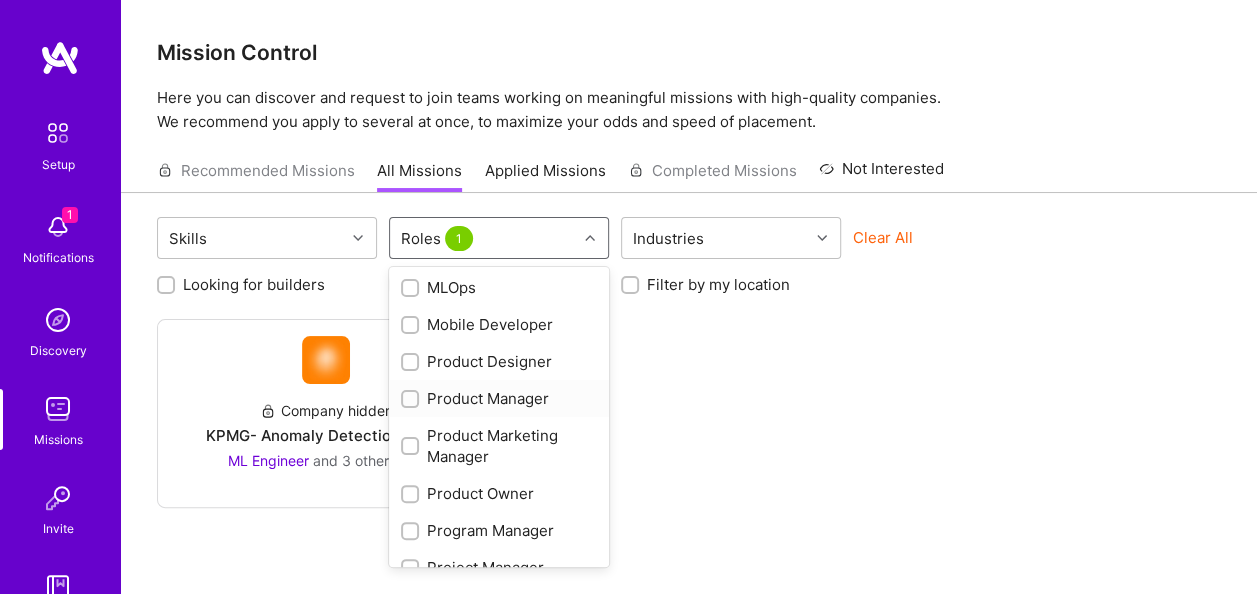 click at bounding box center (412, 400) 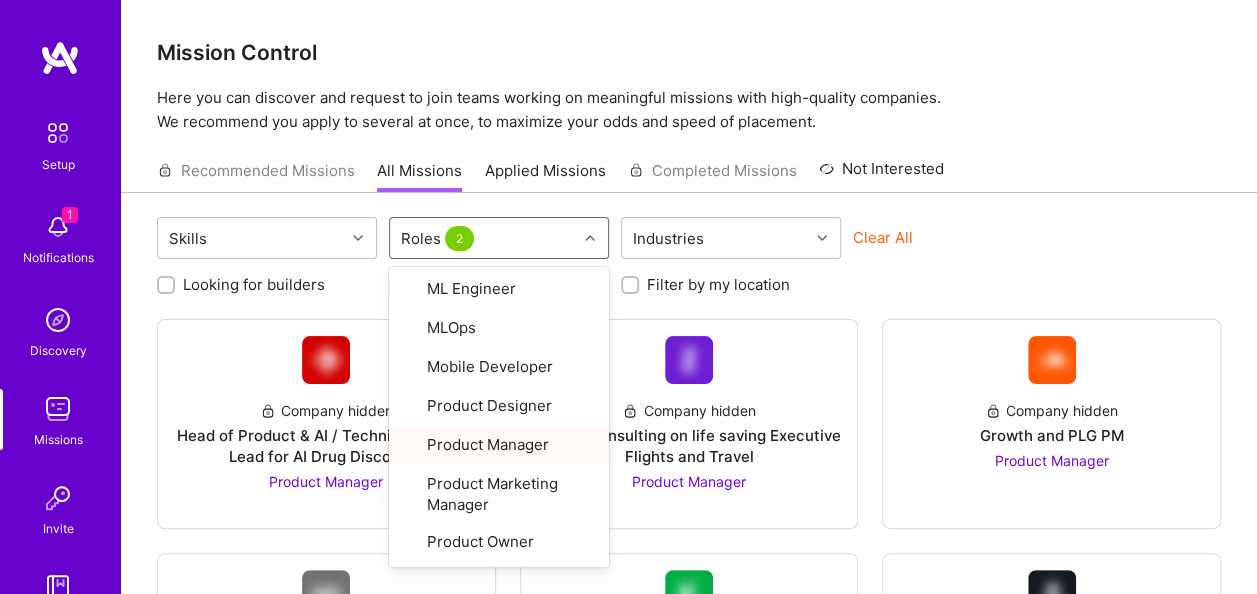 click on "Looking for builders Filter by my availability Filter by my location" at bounding box center [689, 279] 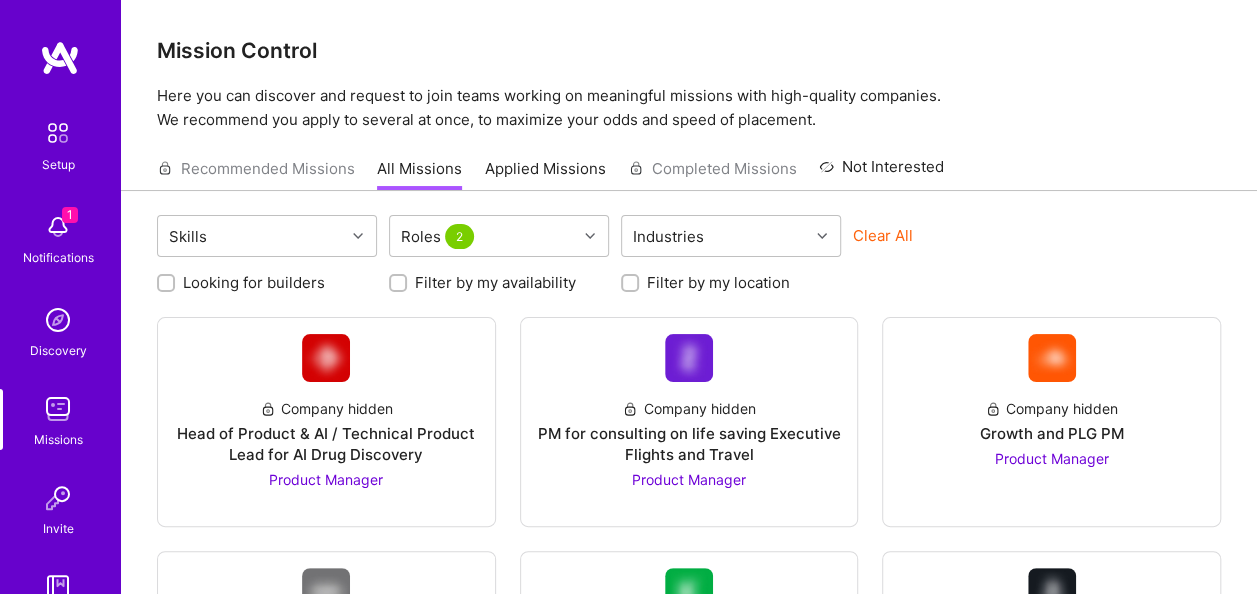 scroll, scrollTop: 0, scrollLeft: 0, axis: both 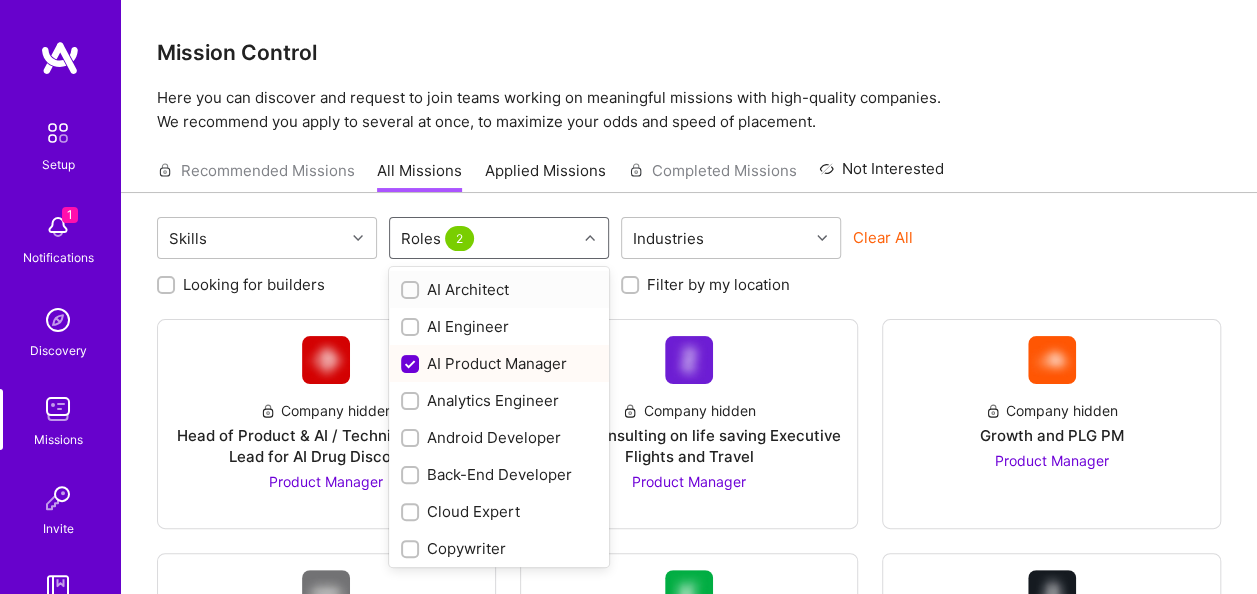 click at bounding box center [590, 238] 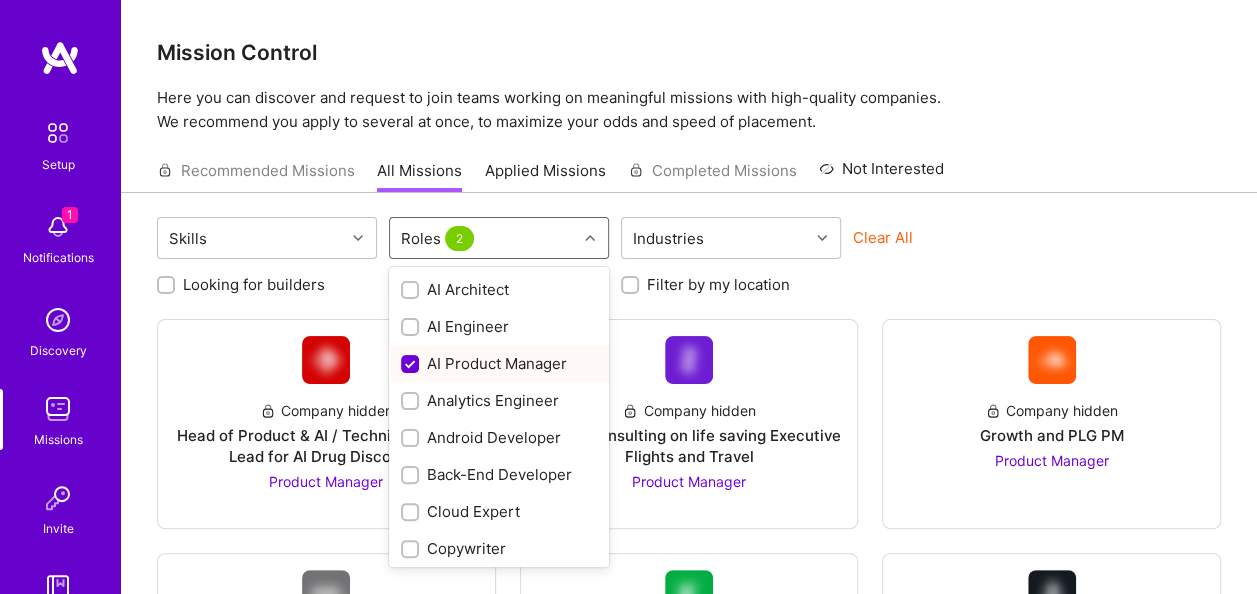 click at bounding box center [412, 365] 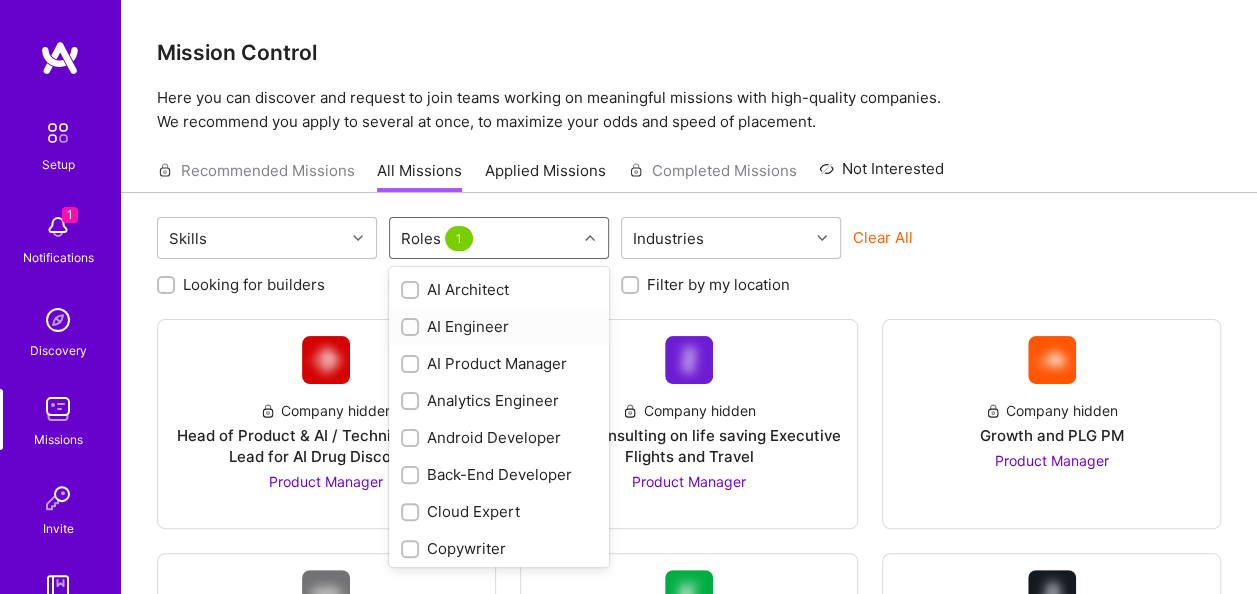 click at bounding box center (412, 328) 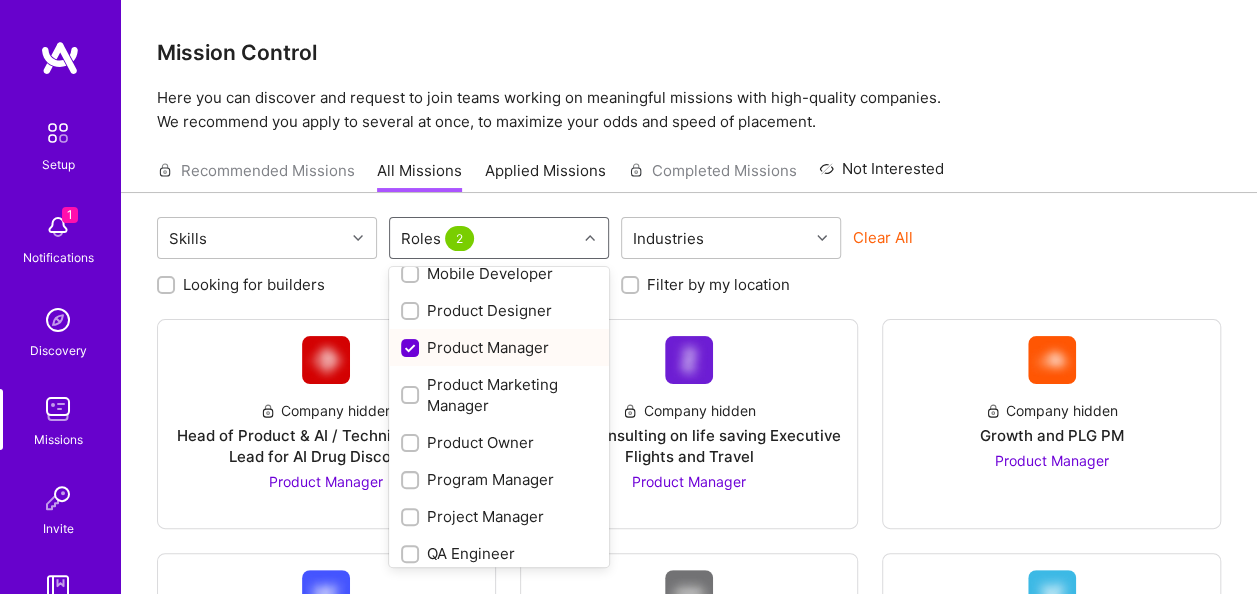 scroll, scrollTop: 900, scrollLeft: 0, axis: vertical 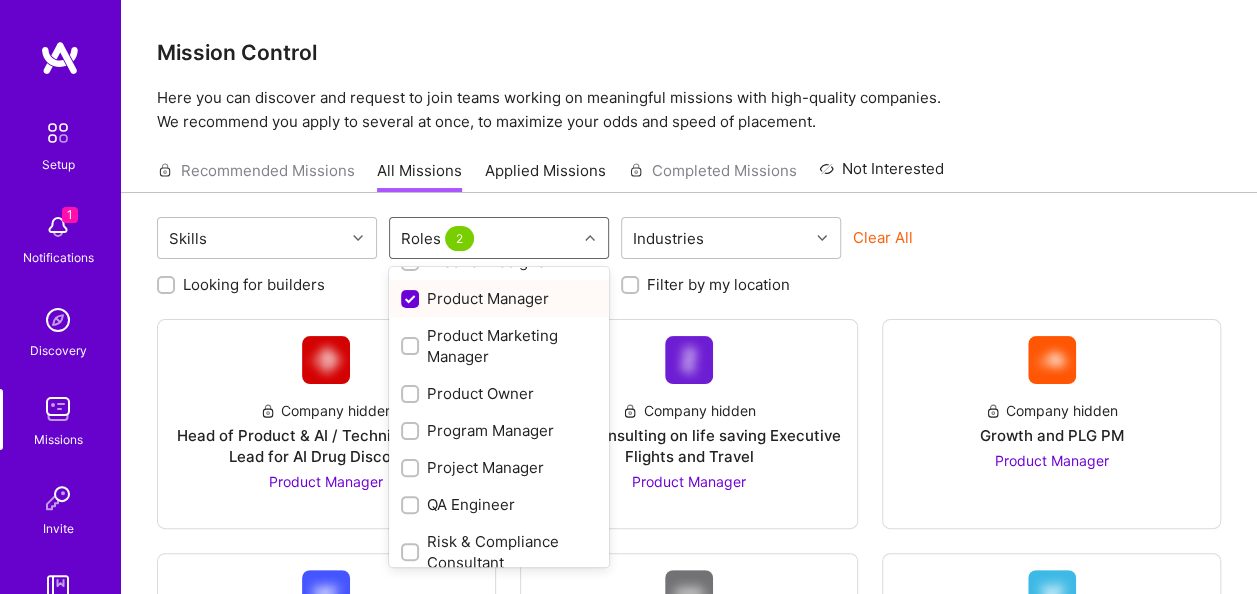 click at bounding box center (412, 300) 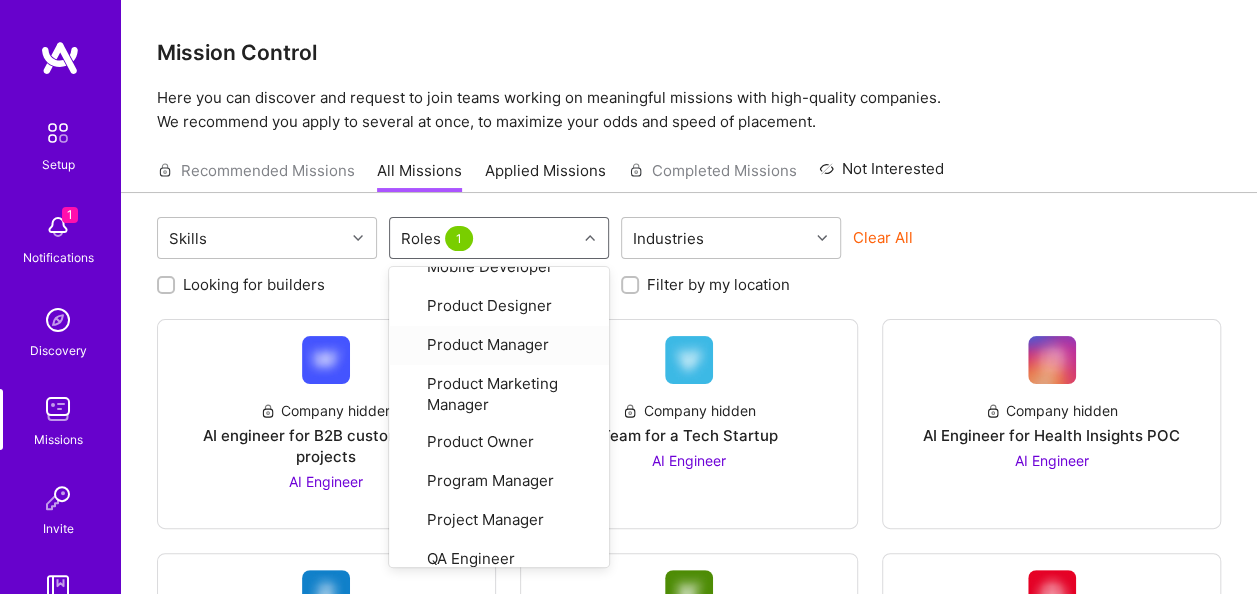 click on "Skills option Product Manager, deselected. option Product Manager focused, 25 of 37. 37 results available. Use Up and Down to choose options, press Enter to select the currently focused option, press Escape to exit the menu, press Tab to select the option and exit the menu. Roles 1 AI Architect AI Engineer AI Product Manager Analytics Engineer Android Developer Back-End Developer Cloud Expert Copywriter Data Architect Data Engineer Data Scientist DevOps Engineer Engineering Manager Financial Advisory Consultant Front-End Developer Full-Stack Developer Graphics Designer Growth Marketer iOS Developer Marketing Strategist ML Engineer MLOps Mobile Developer Product Designer Product Manager Product Marketing Manager Product Owner Program Manager Project Manager QA Engineer Risk & Compliance Consultant Security Expert Software Architect Software Engineer Solution Architect Strategy Consultant UX Expert Industries Clear All" at bounding box center (689, 240) 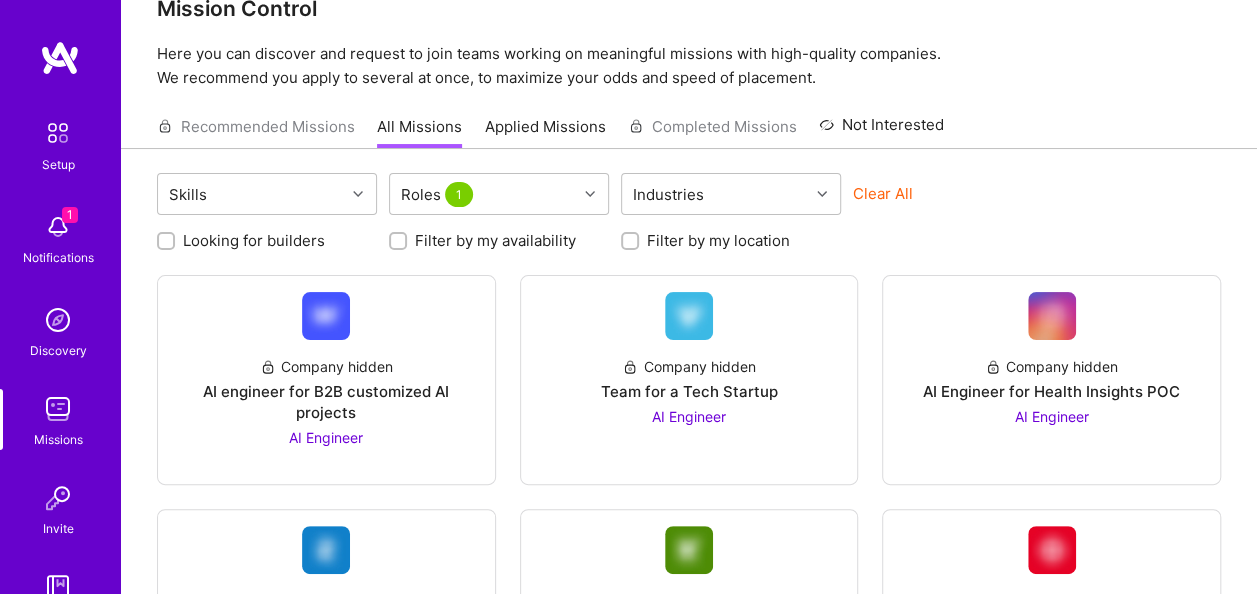 scroll, scrollTop: 39, scrollLeft: 0, axis: vertical 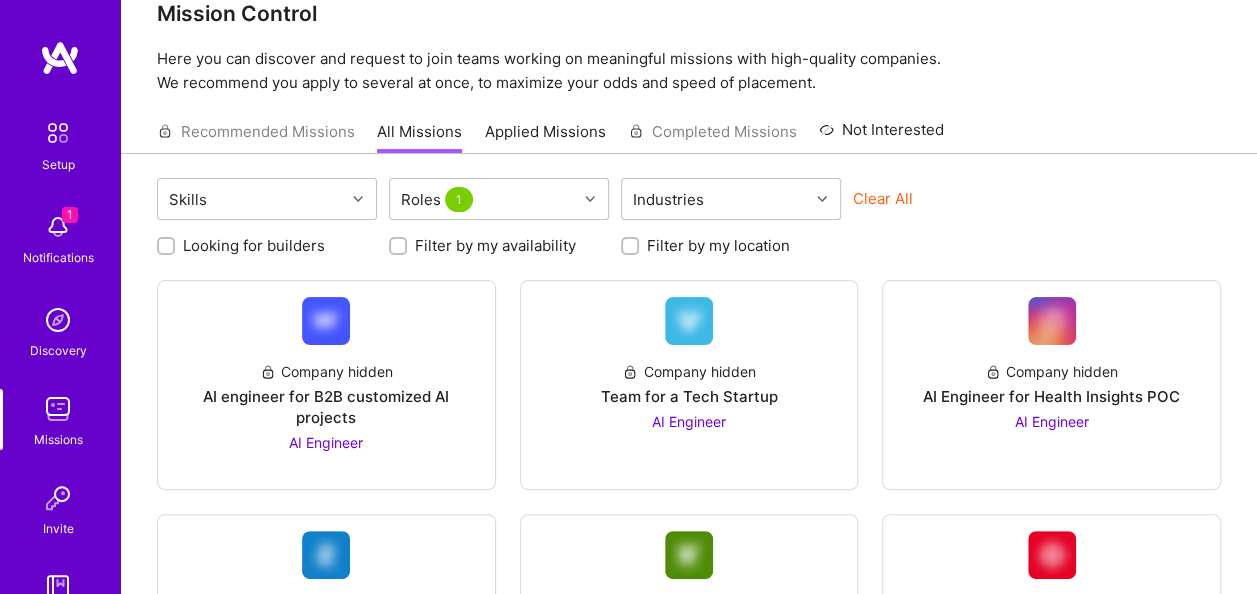 click on "Recommended Missions   All Missions   Applied Missions
Completed Missions   Not Interested" at bounding box center [550, 131] 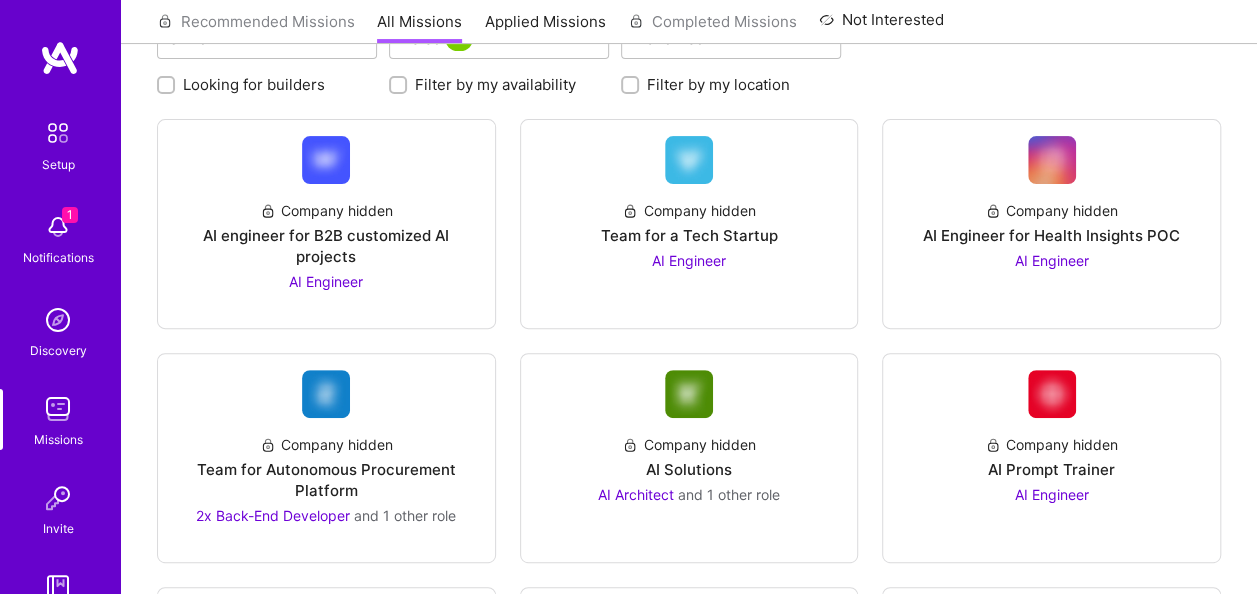 scroll, scrollTop: 300, scrollLeft: 0, axis: vertical 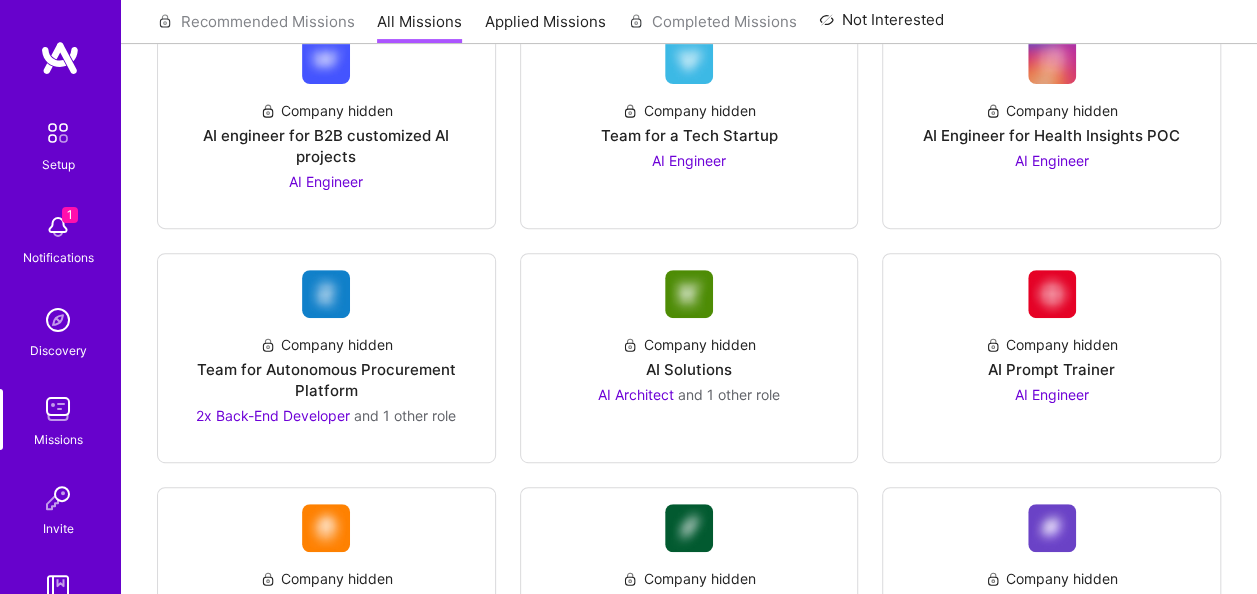 click on "Company hidden AI engineer for B2B customized AI projects AI Engineer
Company hidden Team for a Tech Startup AI Engineer
Company hidden AI Engineer for Health Insights POC AI Engineer
Company hidden Team for Autonomous Procurement Platform 2x Back-End Developer   and 1 other role
Company hidden AI Solutions AI Architect   and 1 other role
Company hidden AI Prompt Trainer AI Engineer
Company hidden KPMG- Anomaly Detection Agent ML Engineer   and 3 other roles
Company hidden Team for AI-Powered Sales Platform QA Engineer   and 4 other roles
Company hidden AI Payments Automation Back-End Developer" at bounding box center (689, 454) 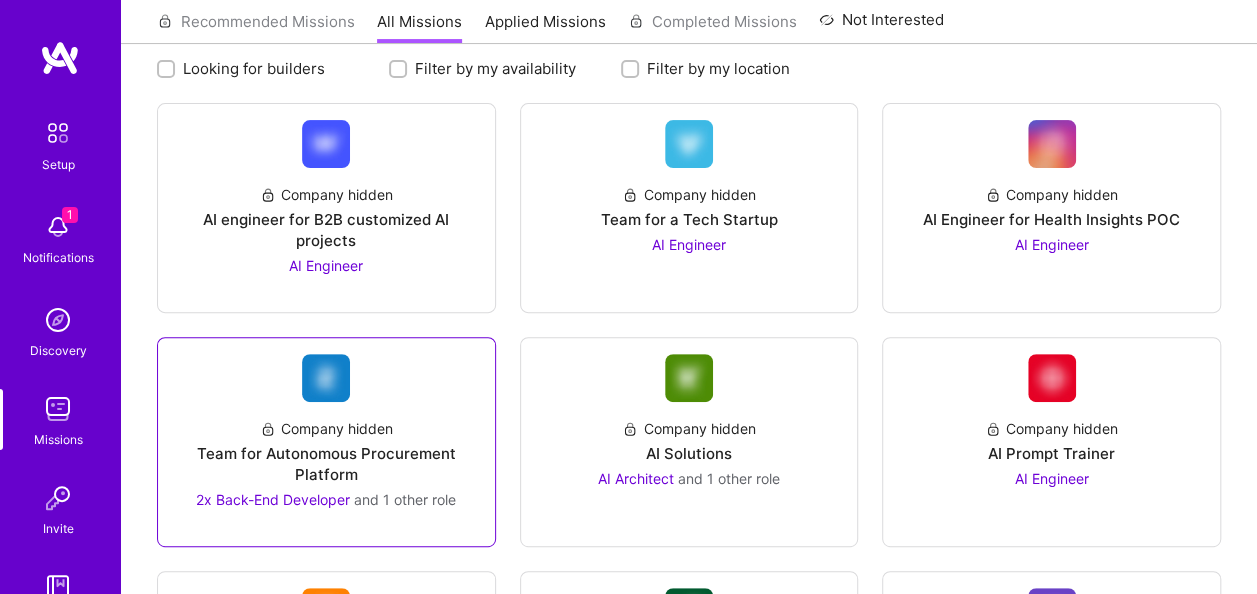 scroll, scrollTop: 0, scrollLeft: 0, axis: both 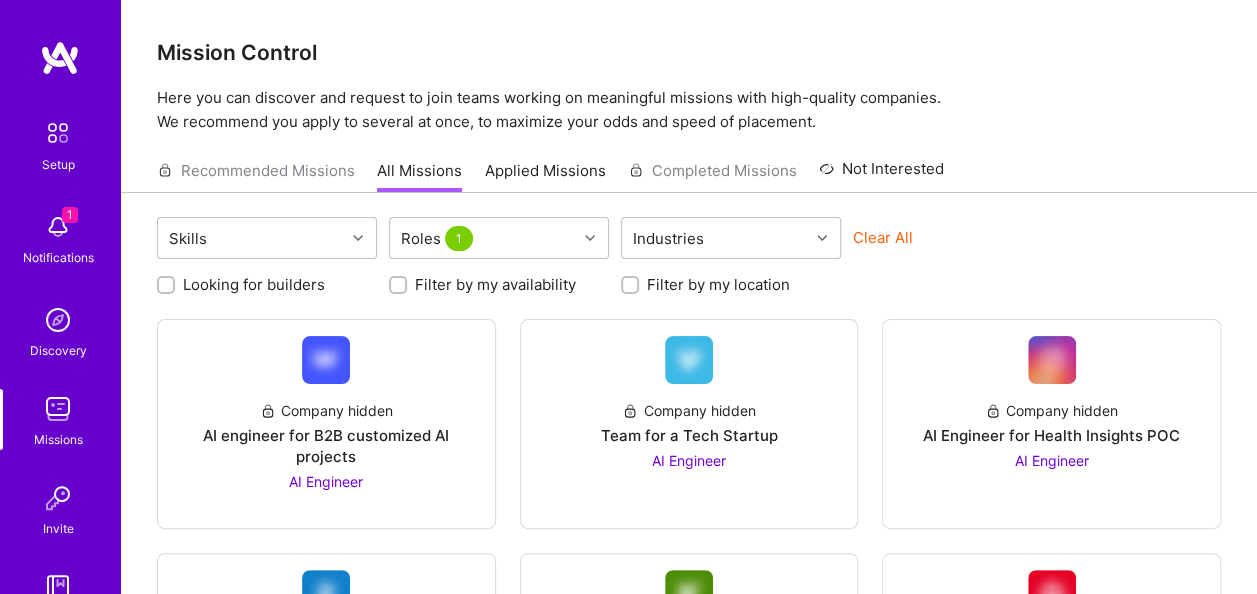 click at bounding box center [166, 285] 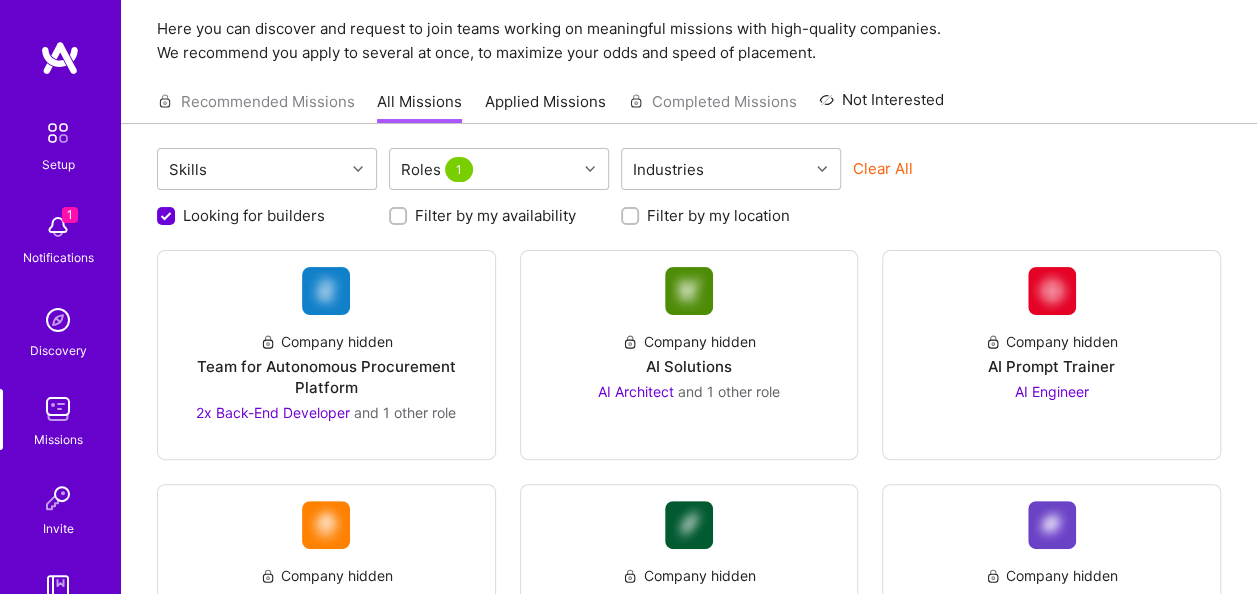 scroll, scrollTop: 100, scrollLeft: 0, axis: vertical 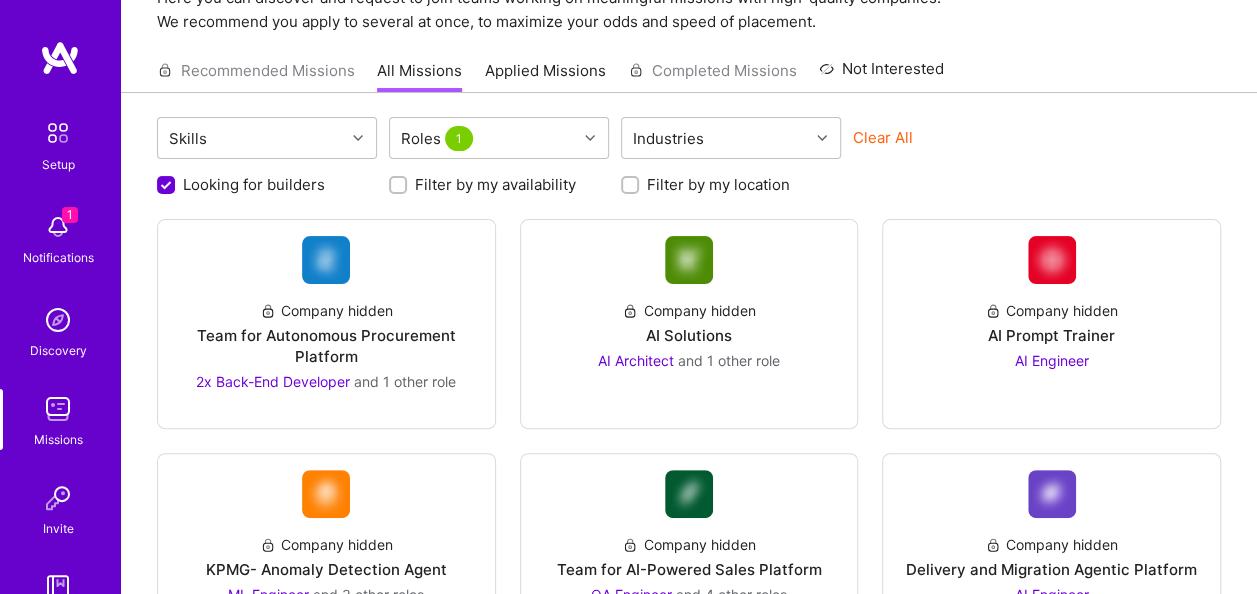 click on "Looking for builders" at bounding box center [168, 186] 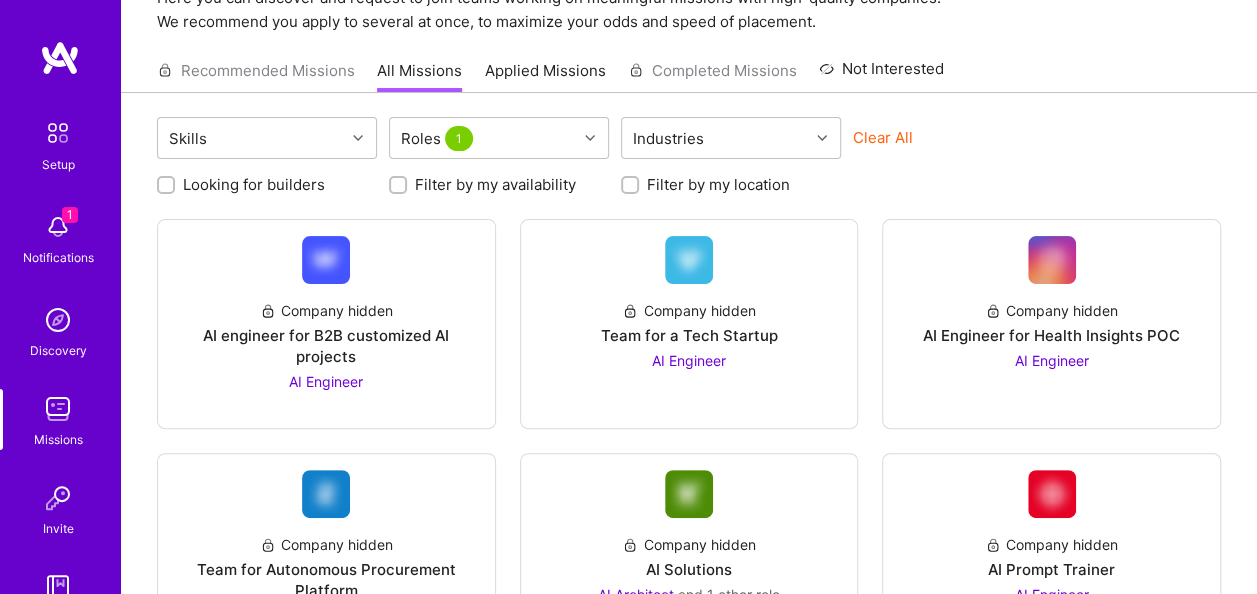 click on "Filter by my location" at bounding box center [632, 186] 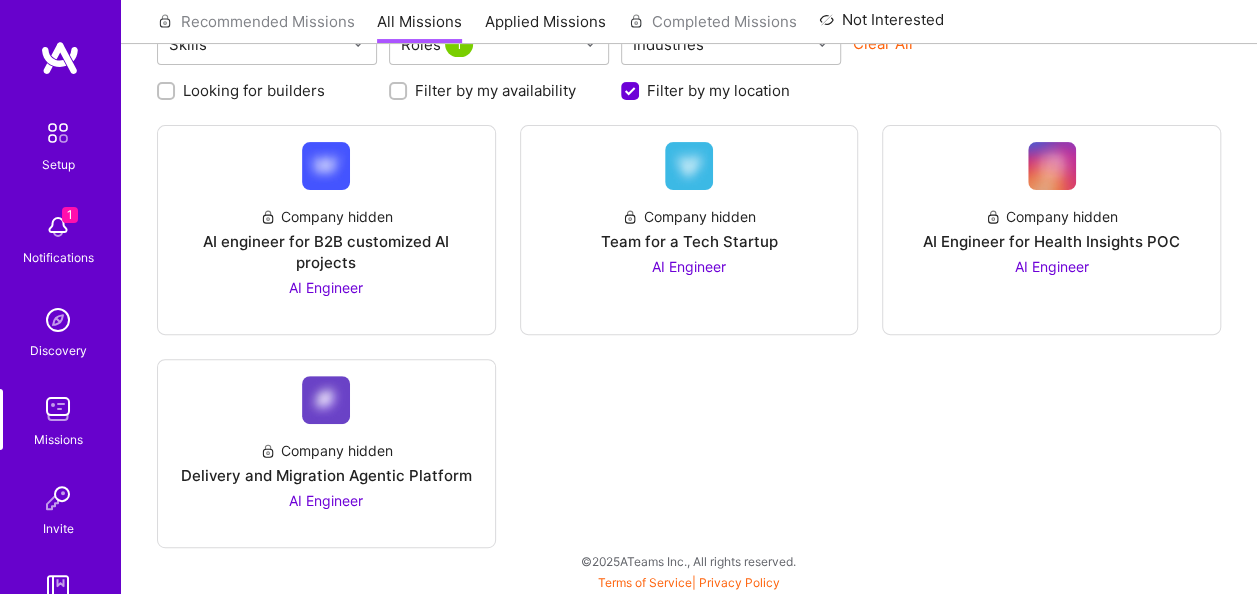 scroll, scrollTop: 94, scrollLeft: 0, axis: vertical 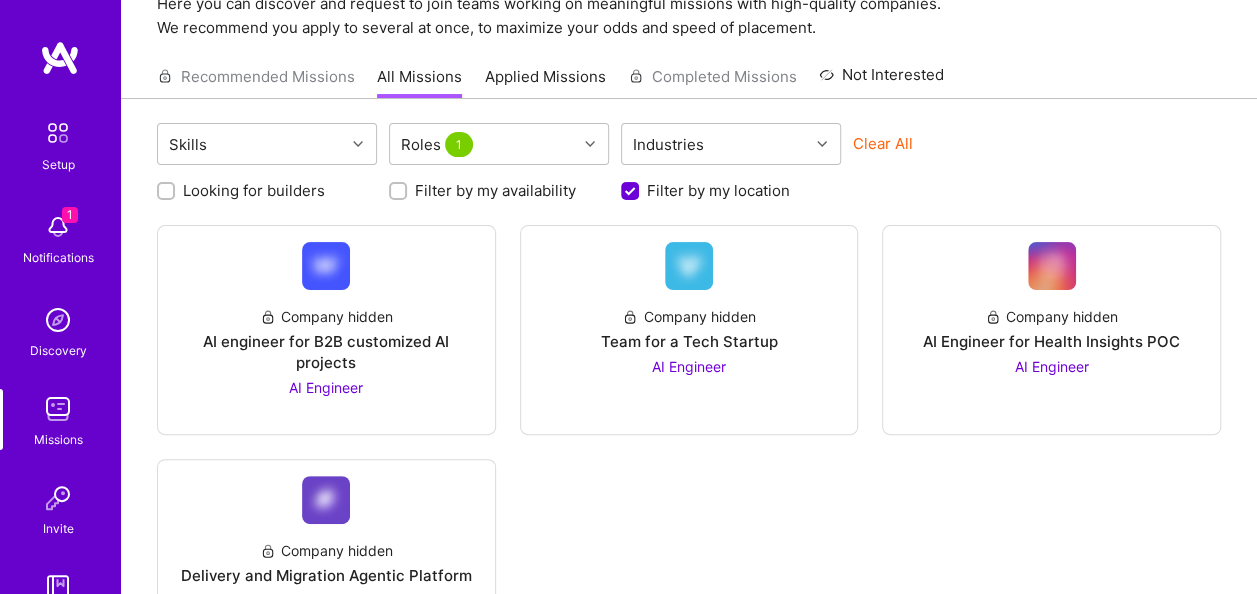 click on "Filter by my location" at bounding box center (632, 192) 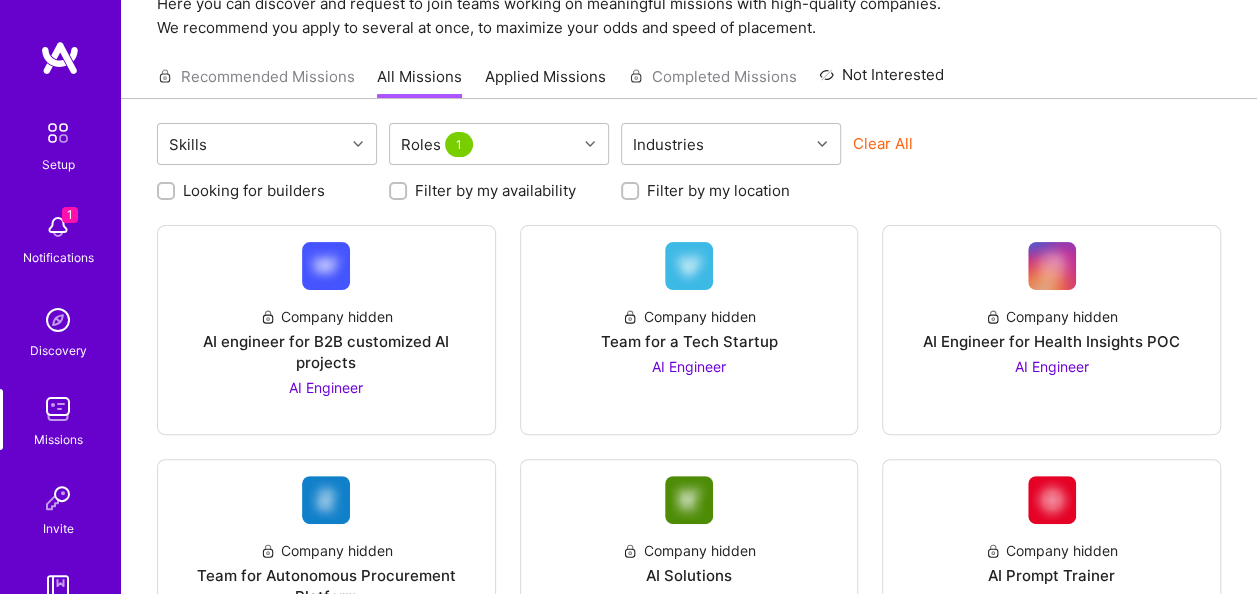 click at bounding box center (166, 191) 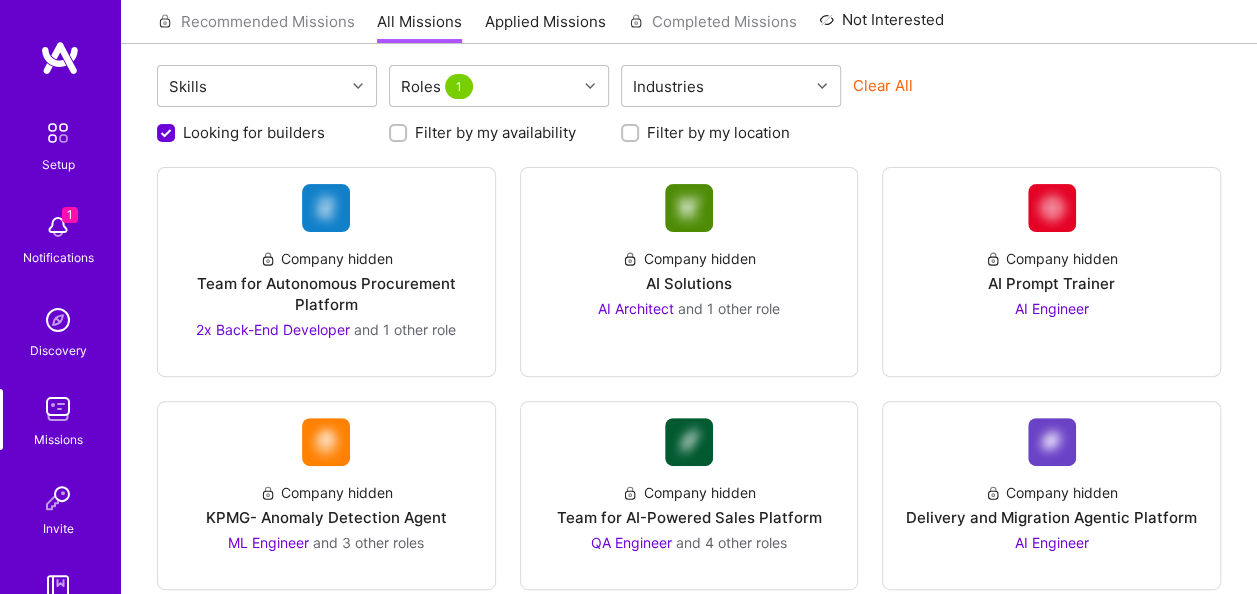 scroll, scrollTop: 194, scrollLeft: 0, axis: vertical 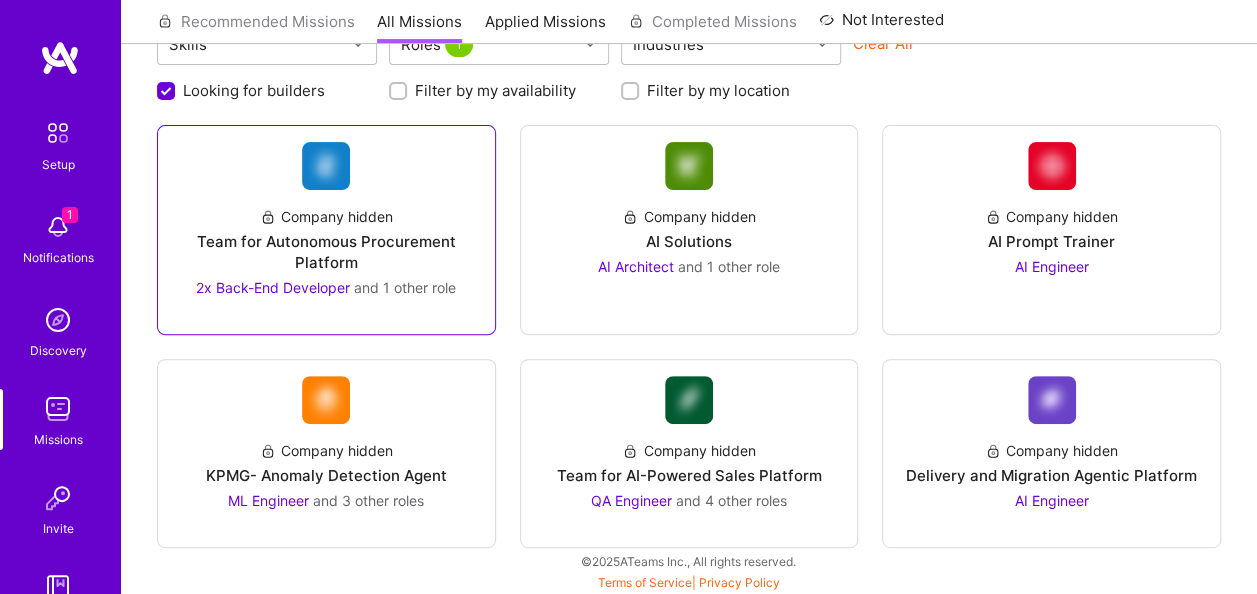 click on "Team for Autonomous Procurement Platform" at bounding box center [326, 252] 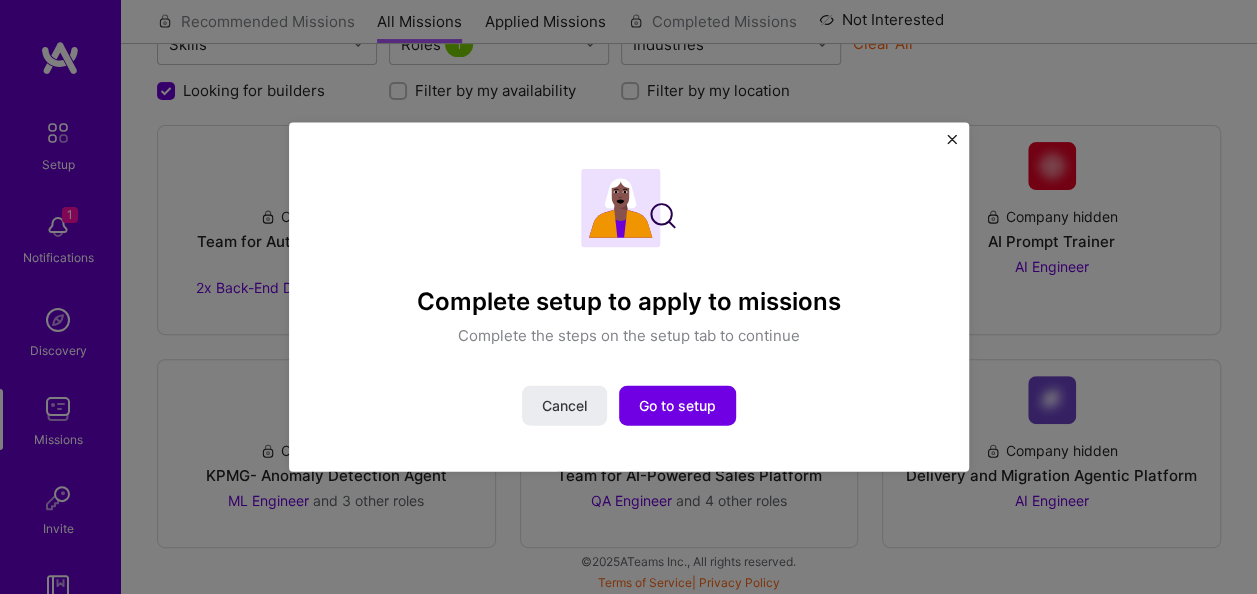 click at bounding box center [952, 140] 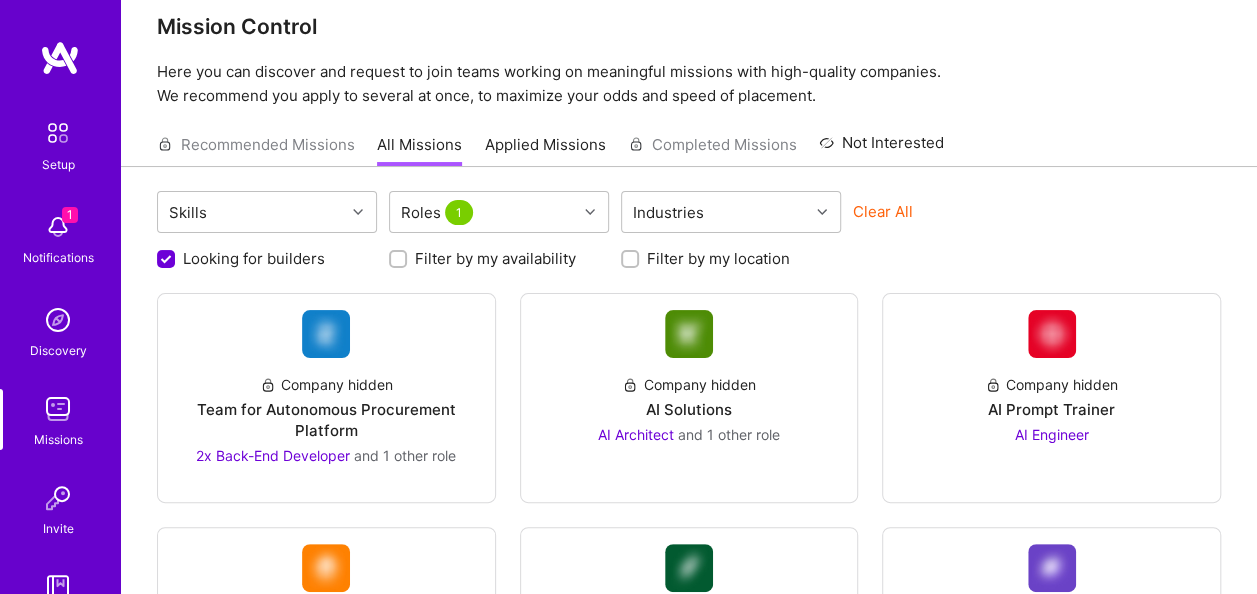 scroll, scrollTop: 0, scrollLeft: 0, axis: both 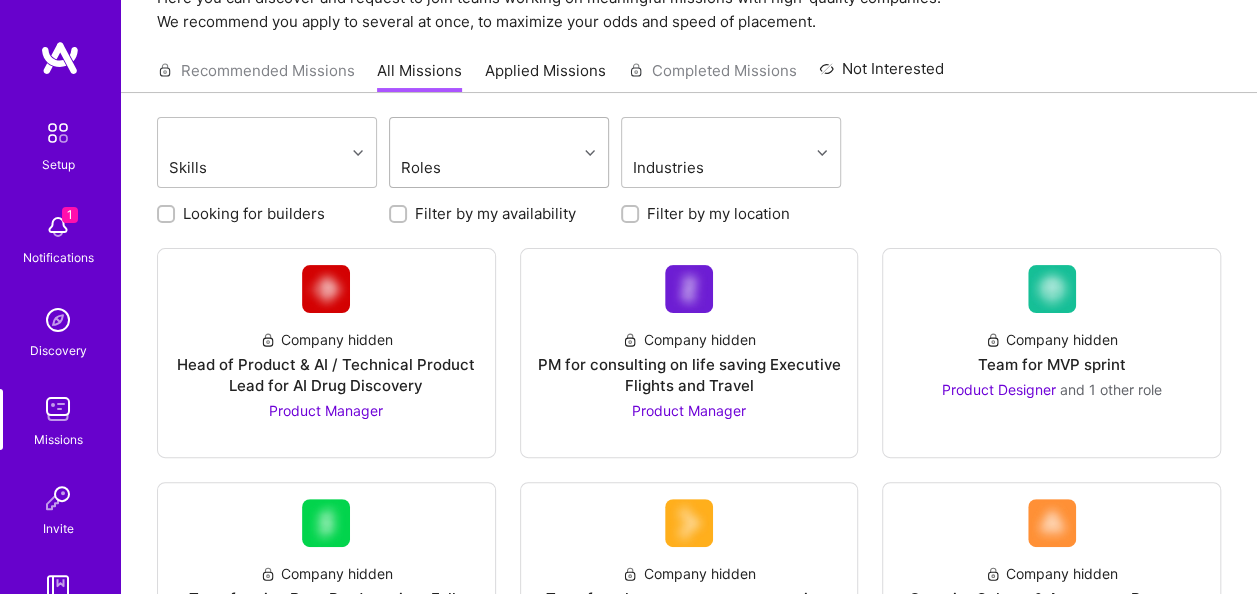 click on "Roles" at bounding box center (483, 152) 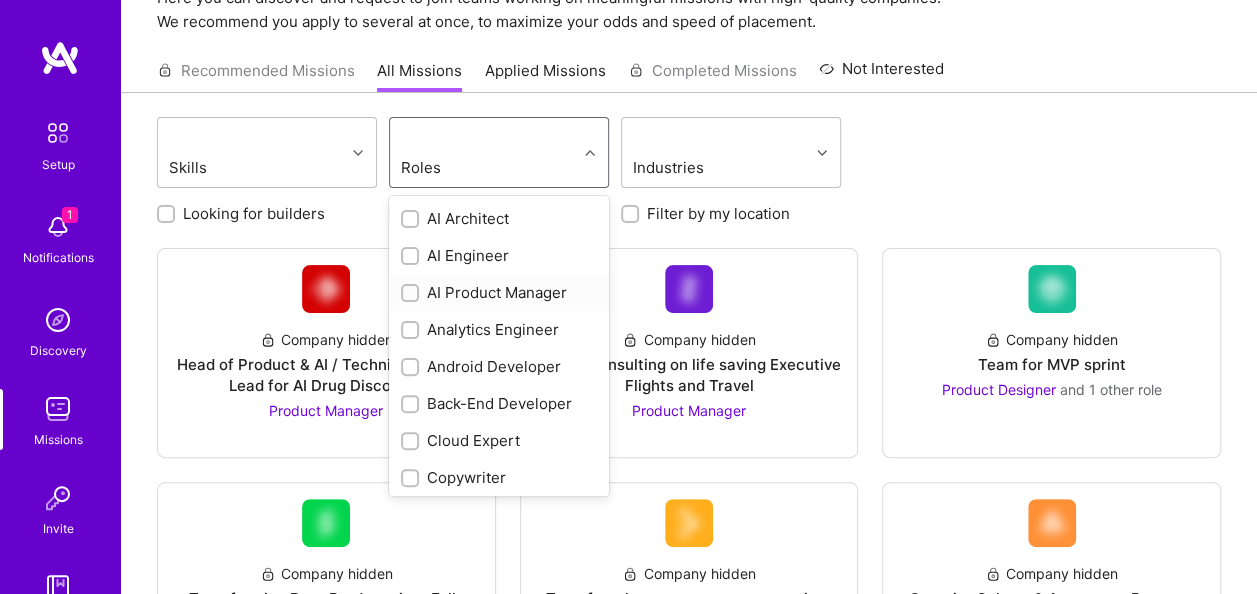 click at bounding box center [412, 294] 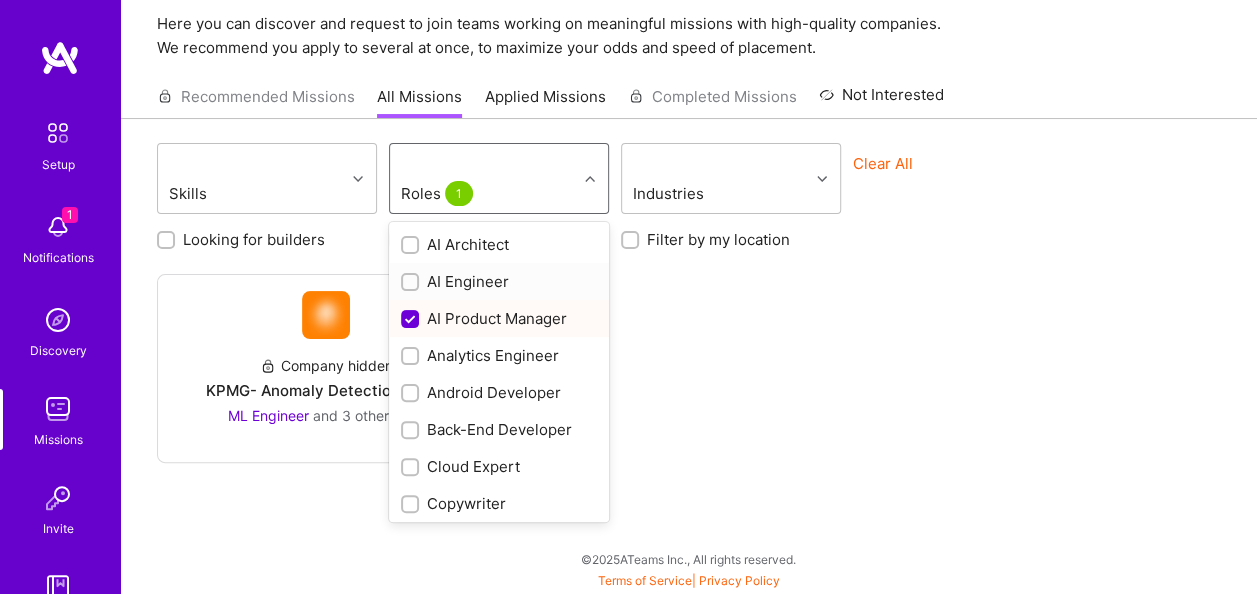 scroll, scrollTop: 74, scrollLeft: 0, axis: vertical 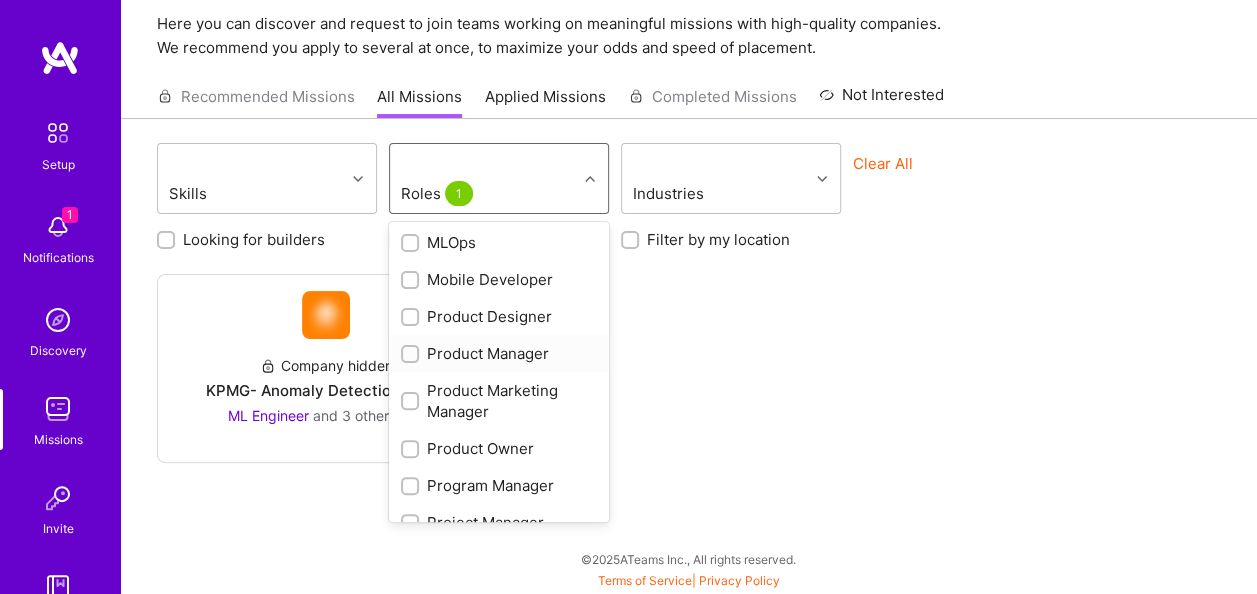 click at bounding box center [412, 355] 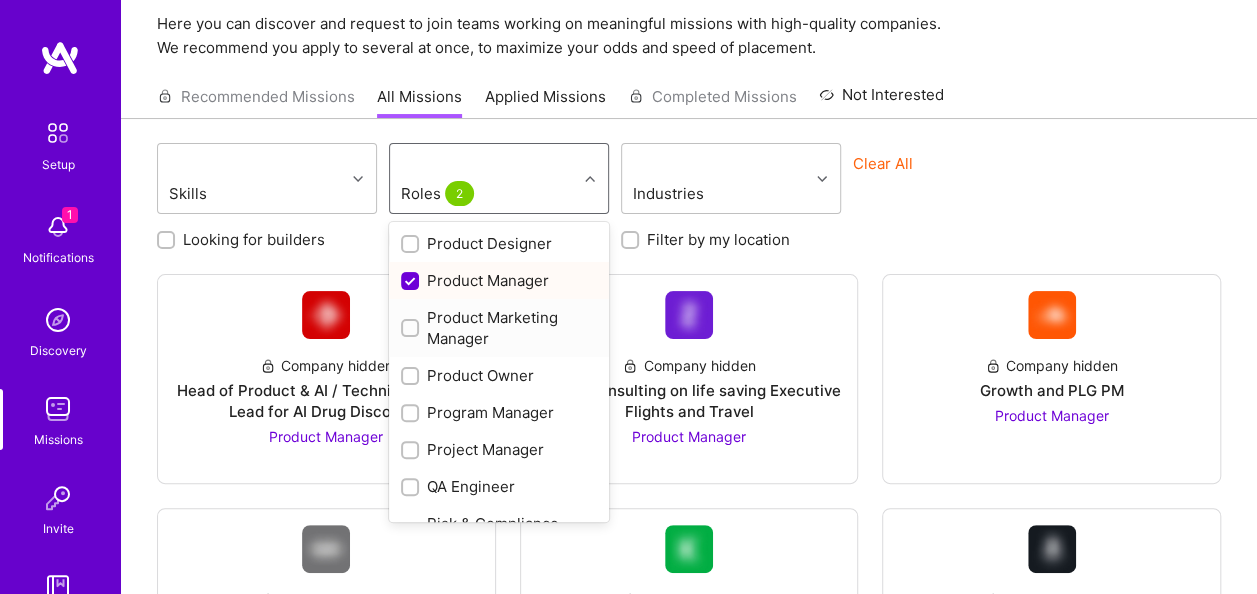 scroll, scrollTop: 900, scrollLeft: 0, axis: vertical 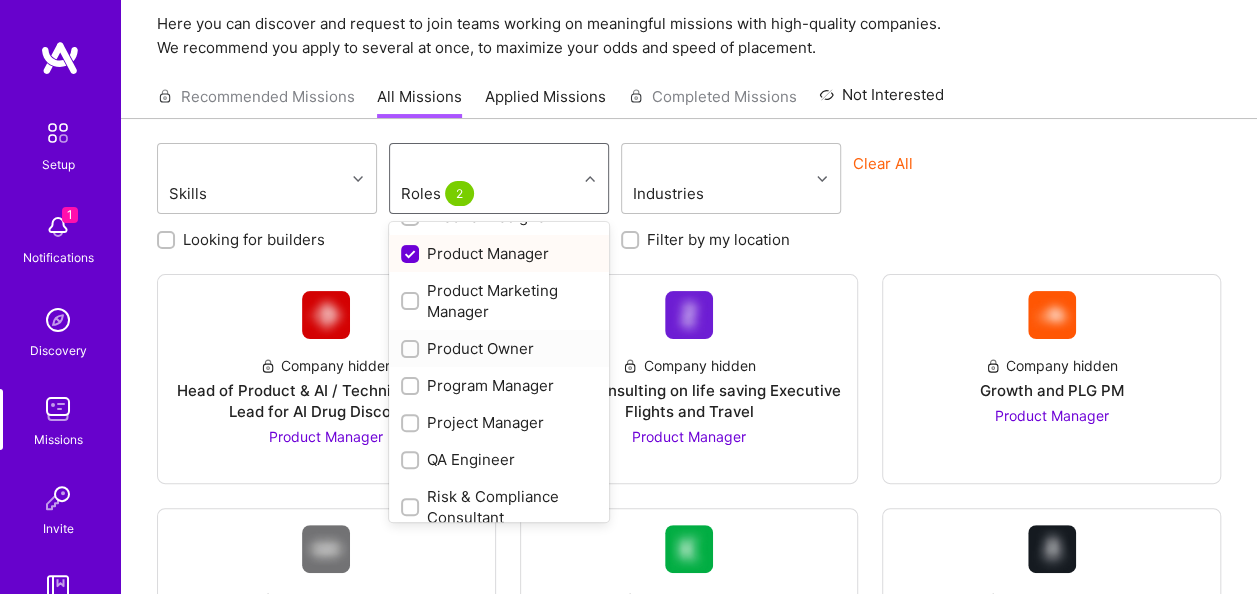 click on "Product Owner" at bounding box center [499, 348] 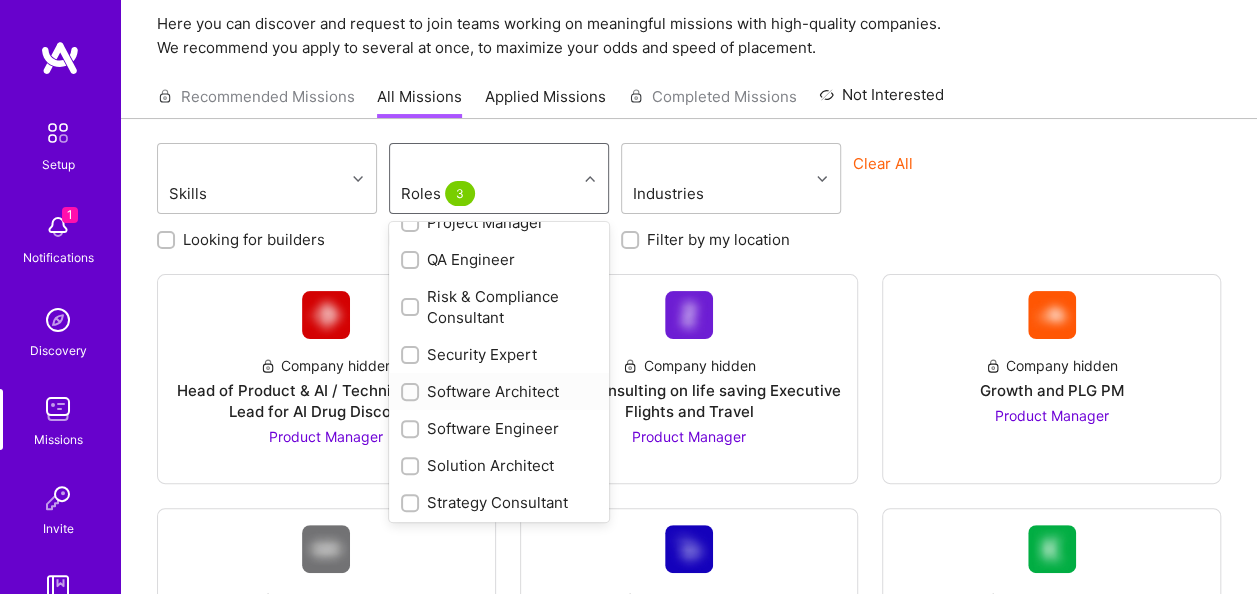 scroll, scrollTop: 1140, scrollLeft: 0, axis: vertical 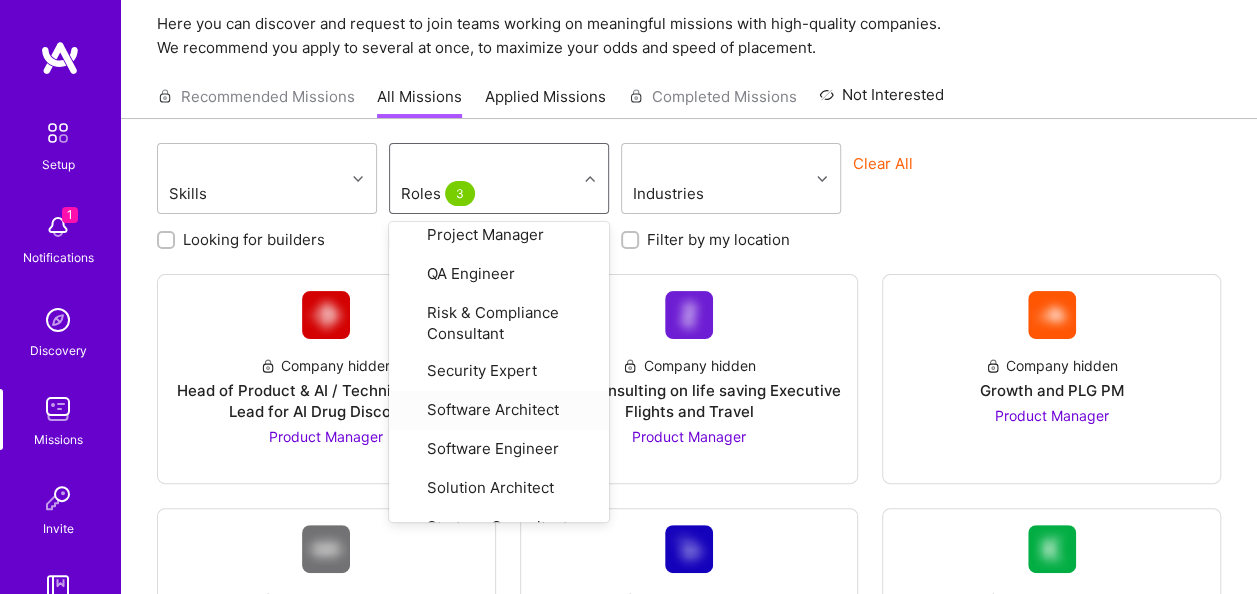 click on "Clear All" at bounding box center [963, 186] 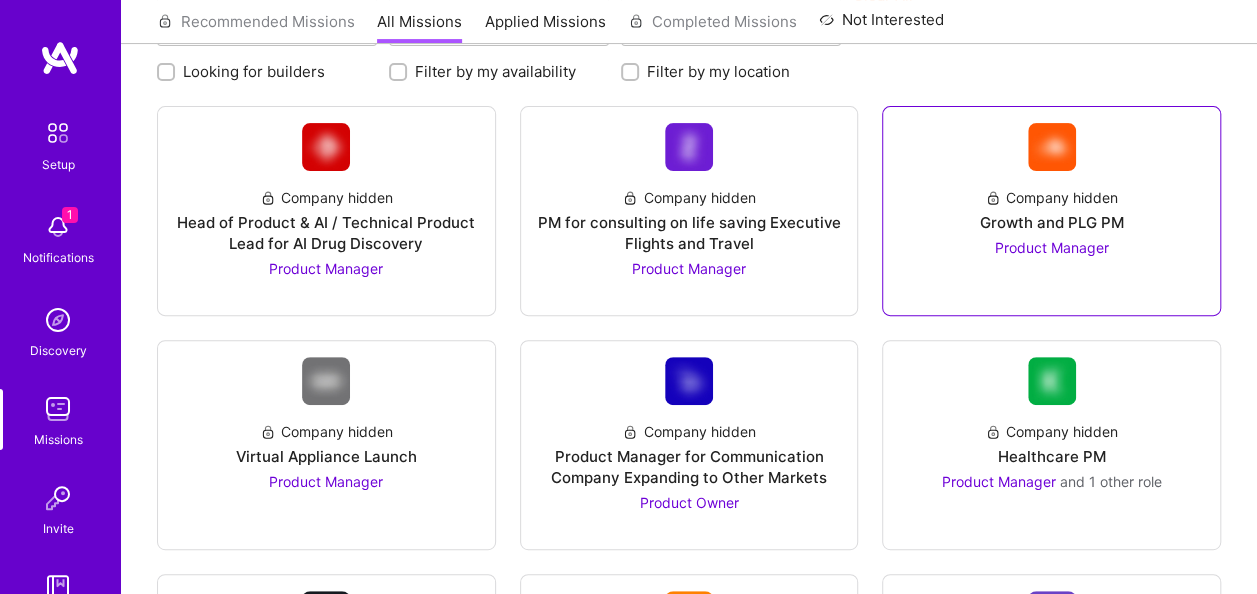scroll, scrollTop: 274, scrollLeft: 0, axis: vertical 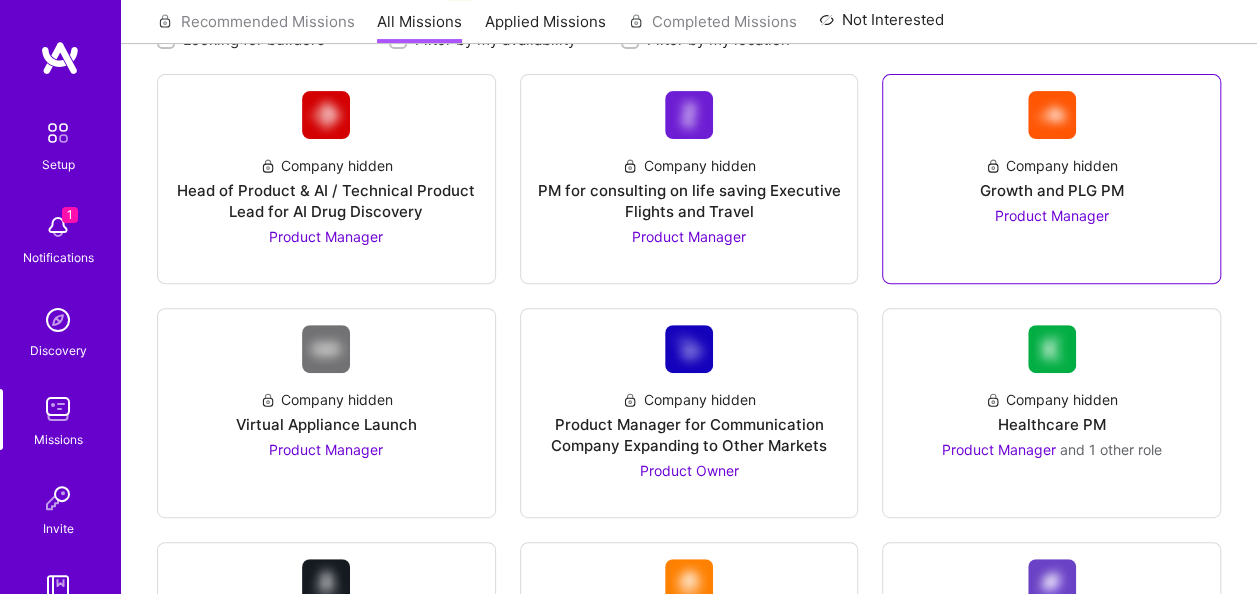 click on "Product Manager" at bounding box center (1052, 215) 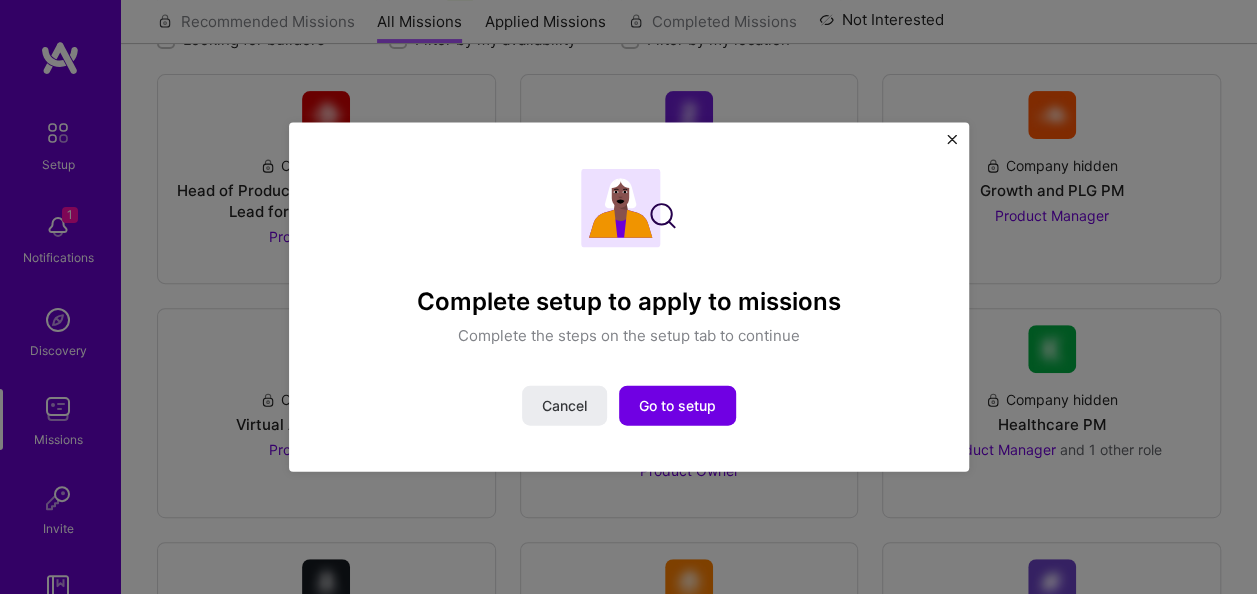 click at bounding box center [952, 140] 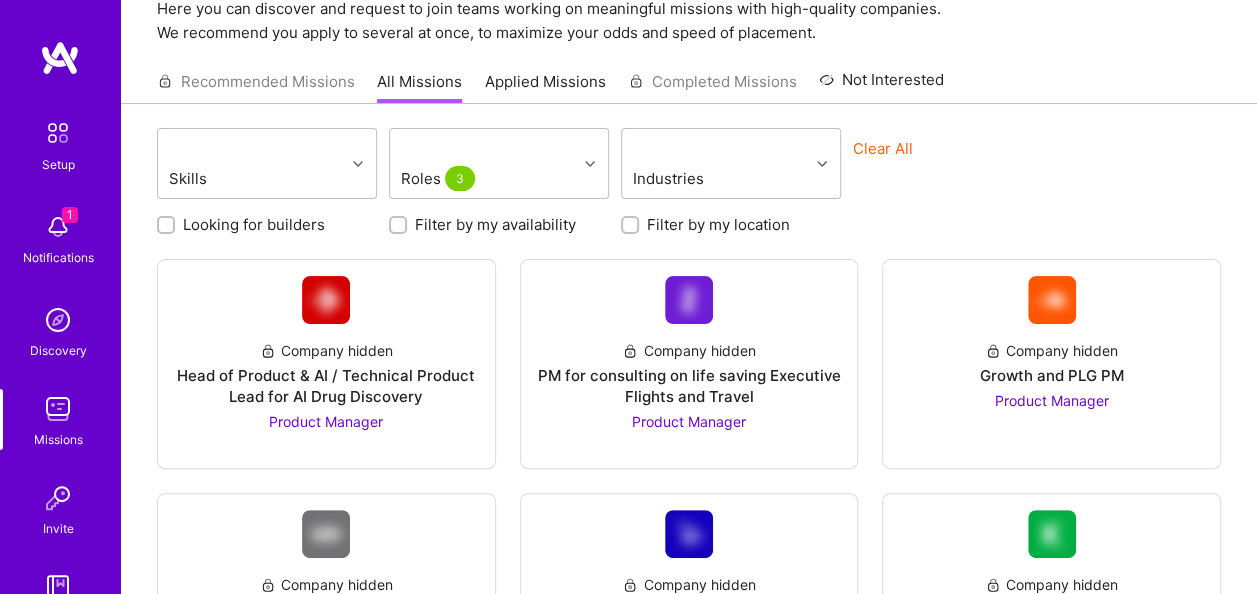 scroll, scrollTop: 0, scrollLeft: 0, axis: both 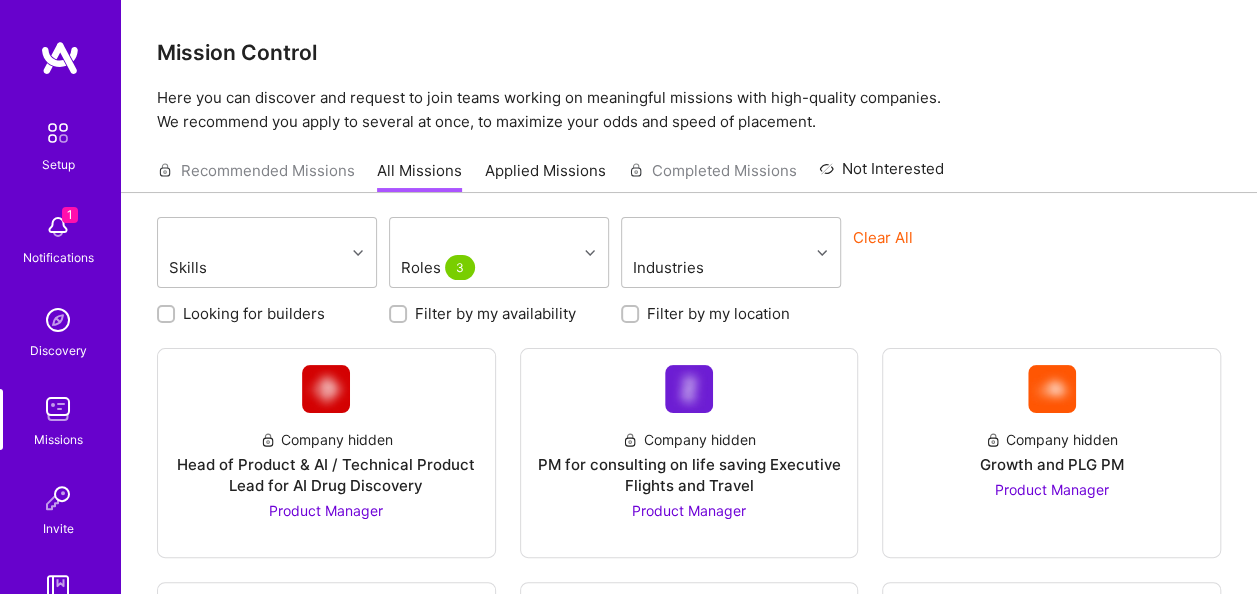 click at bounding box center [58, 133] 